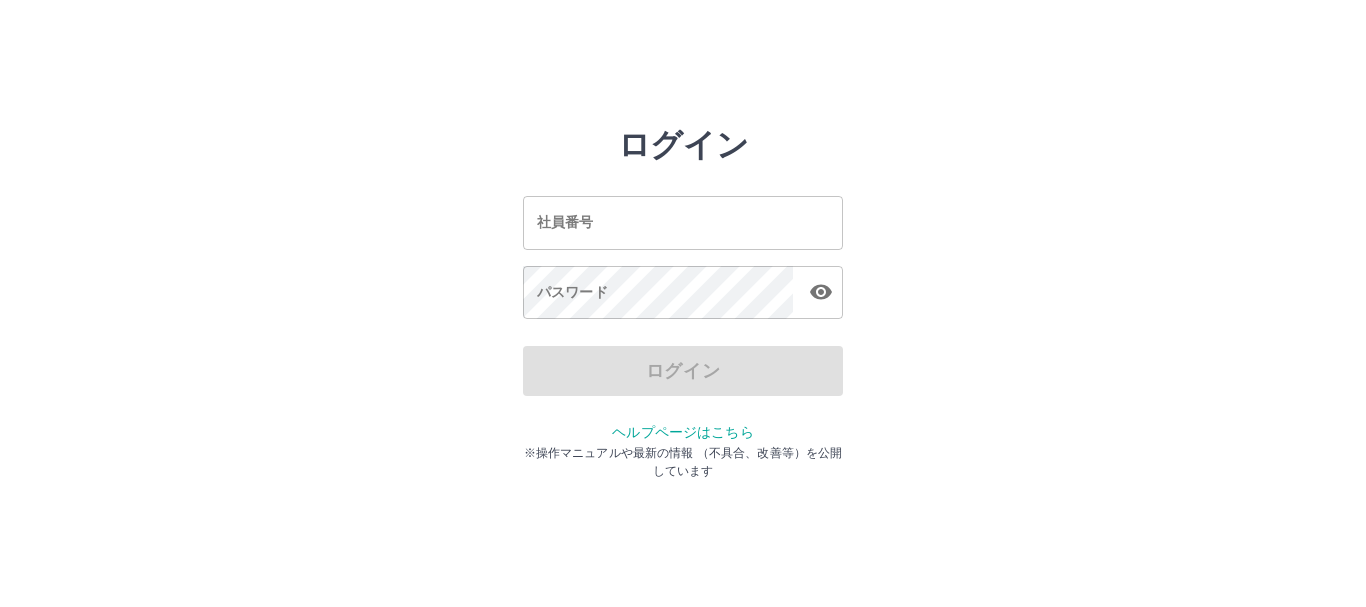 scroll, scrollTop: 0, scrollLeft: 0, axis: both 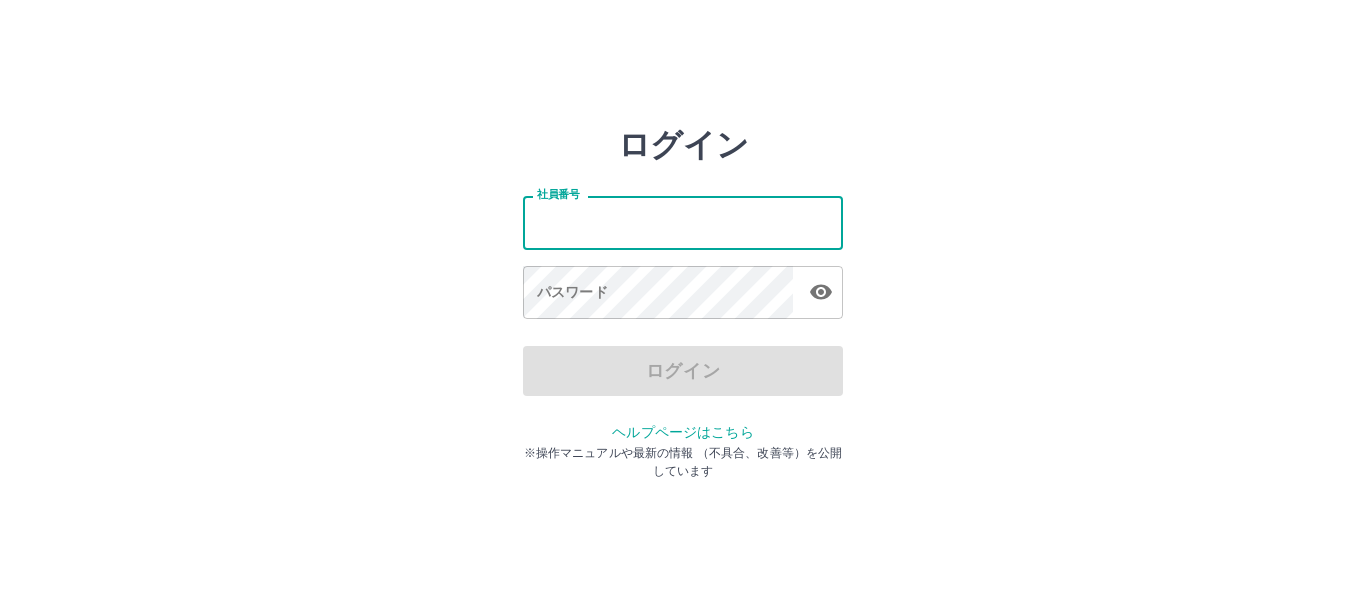 click on "社員番号" at bounding box center [683, 222] 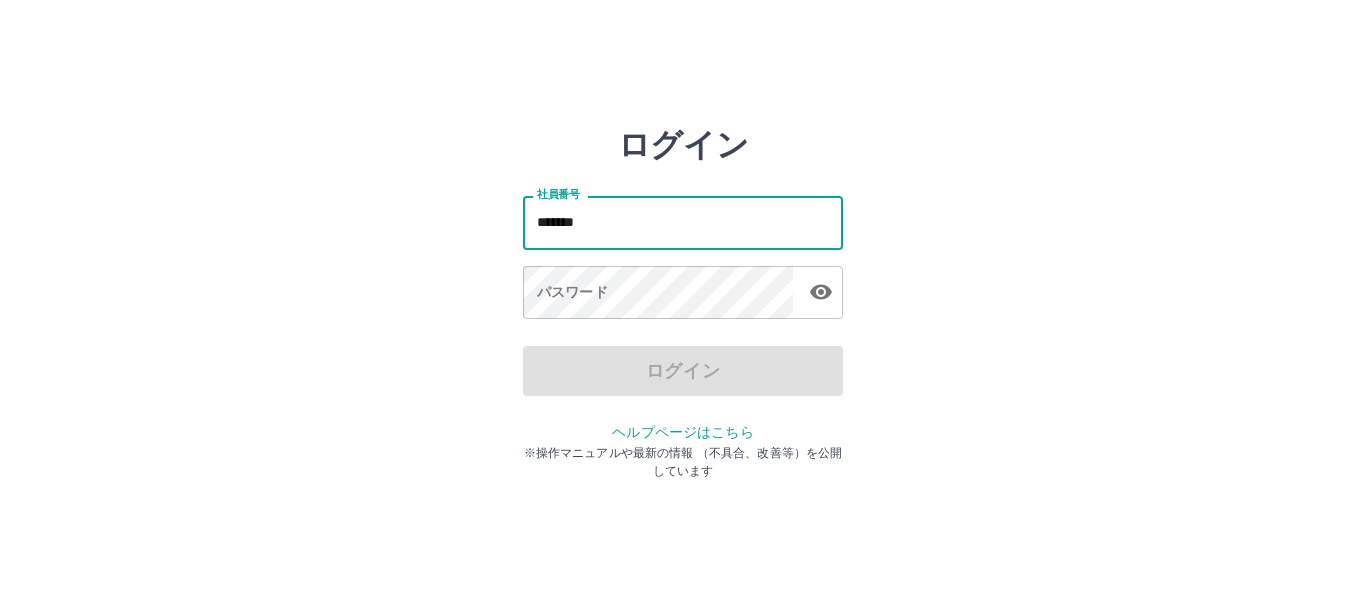 type on "*******" 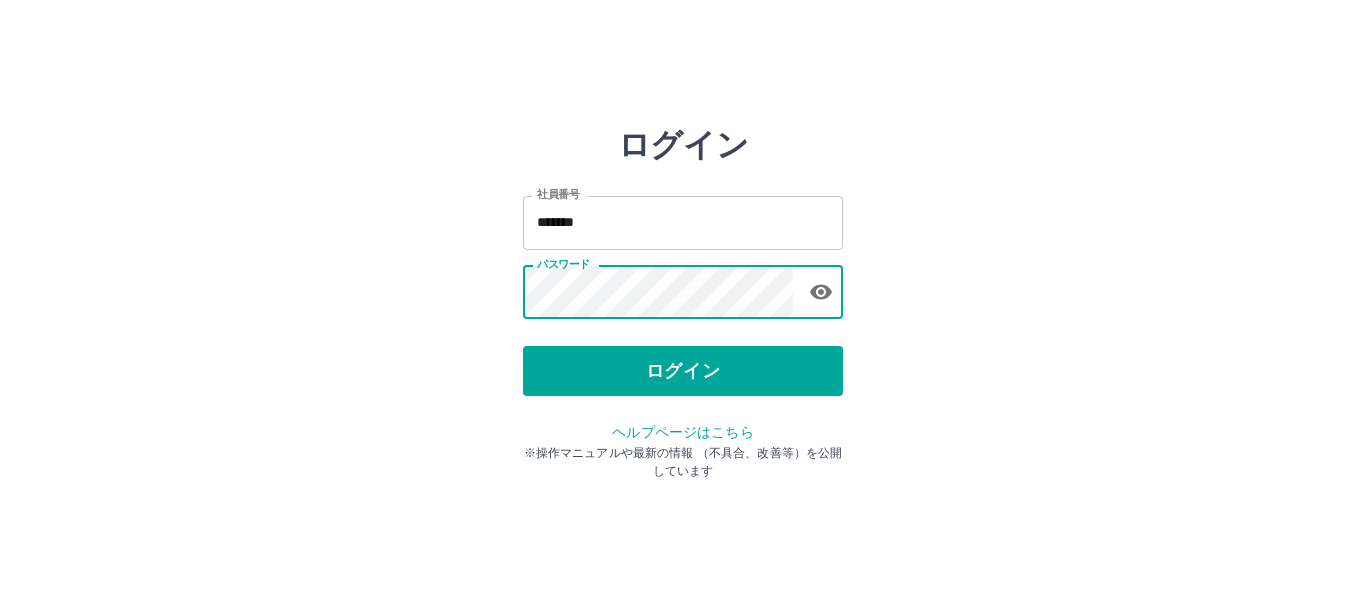 type 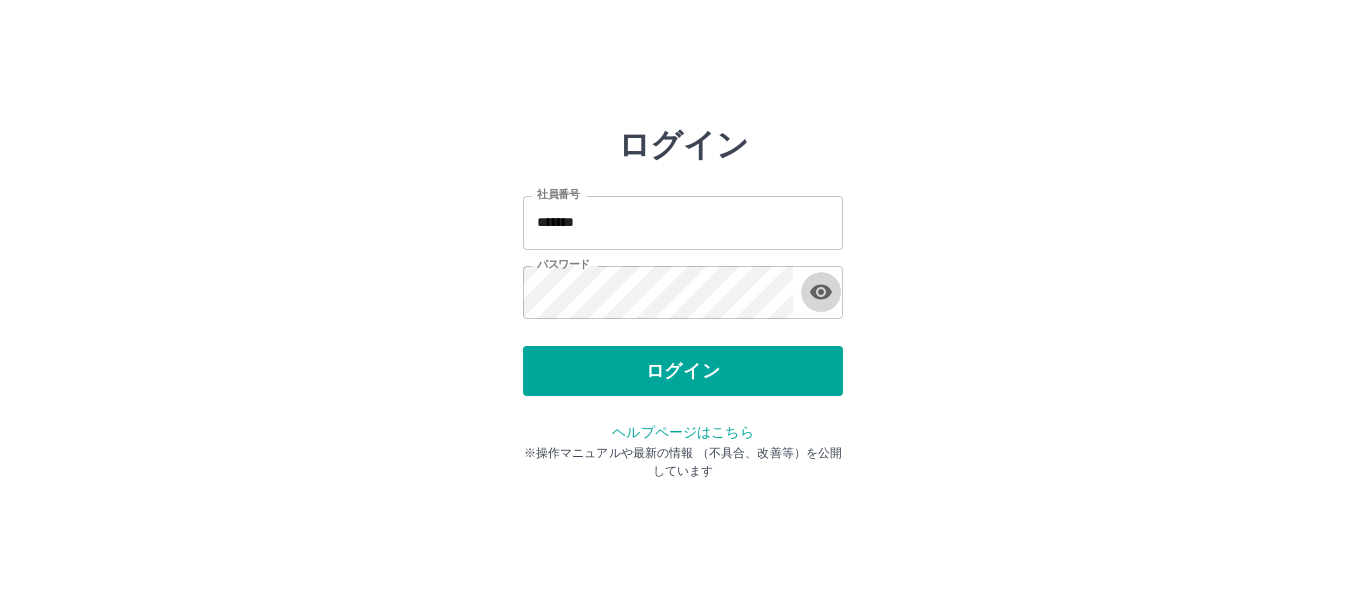 type 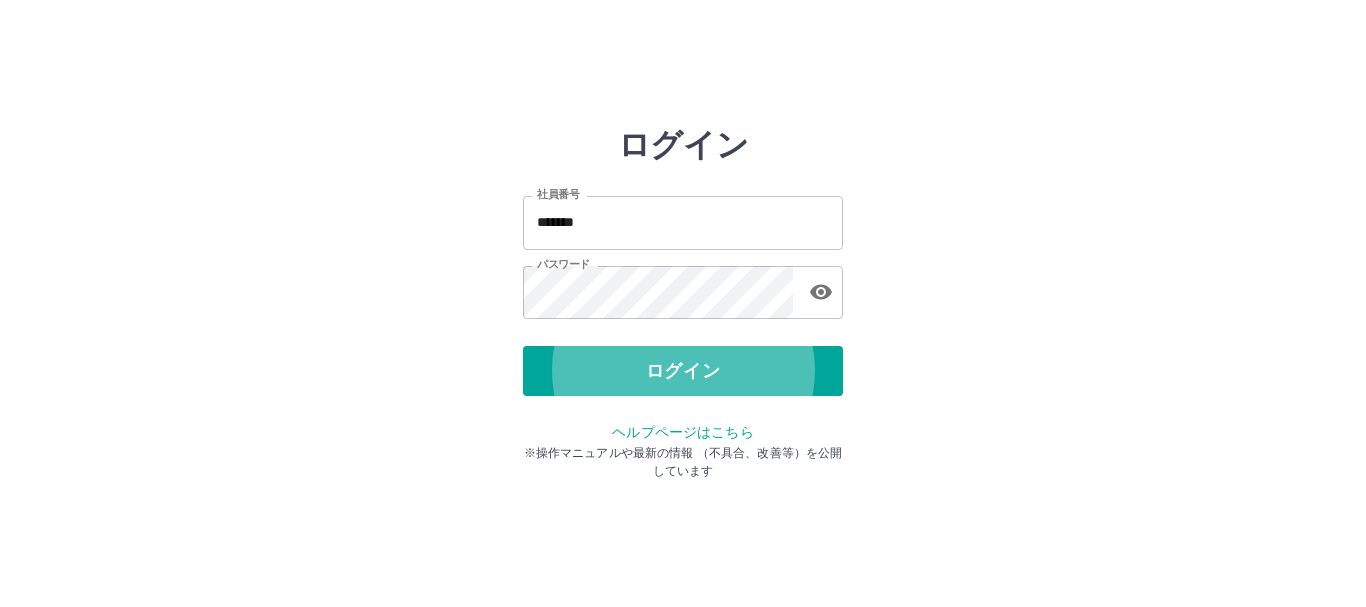 click on "ログイン" at bounding box center [683, 371] 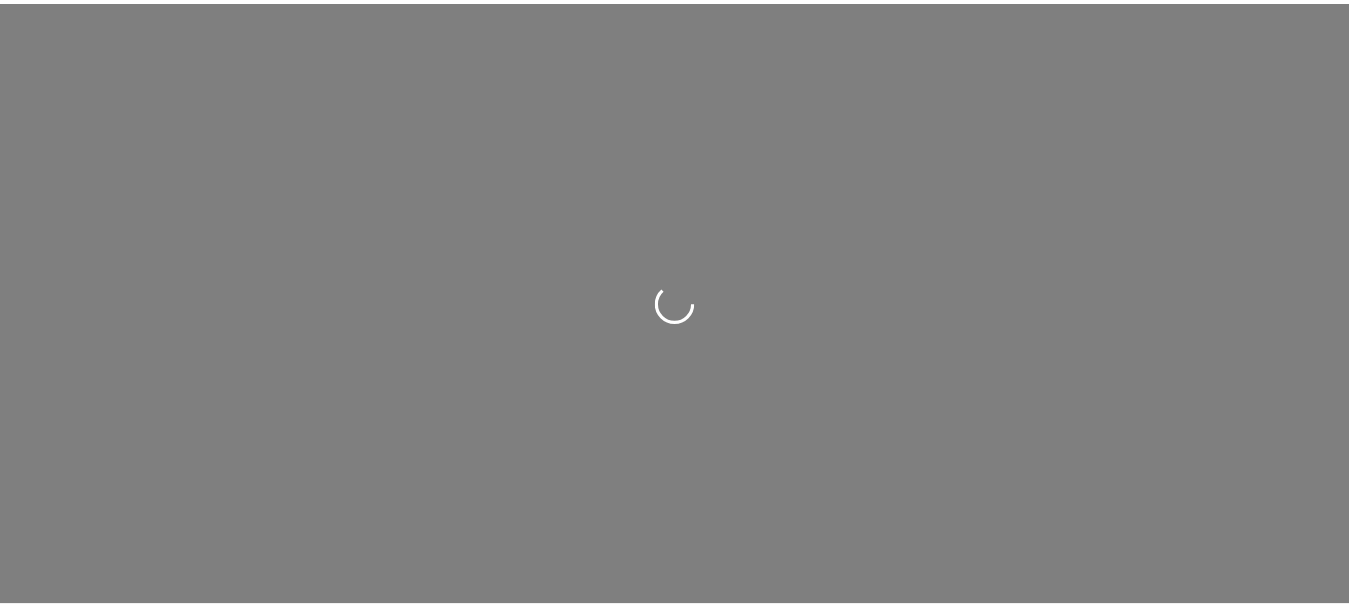 scroll, scrollTop: 0, scrollLeft: 0, axis: both 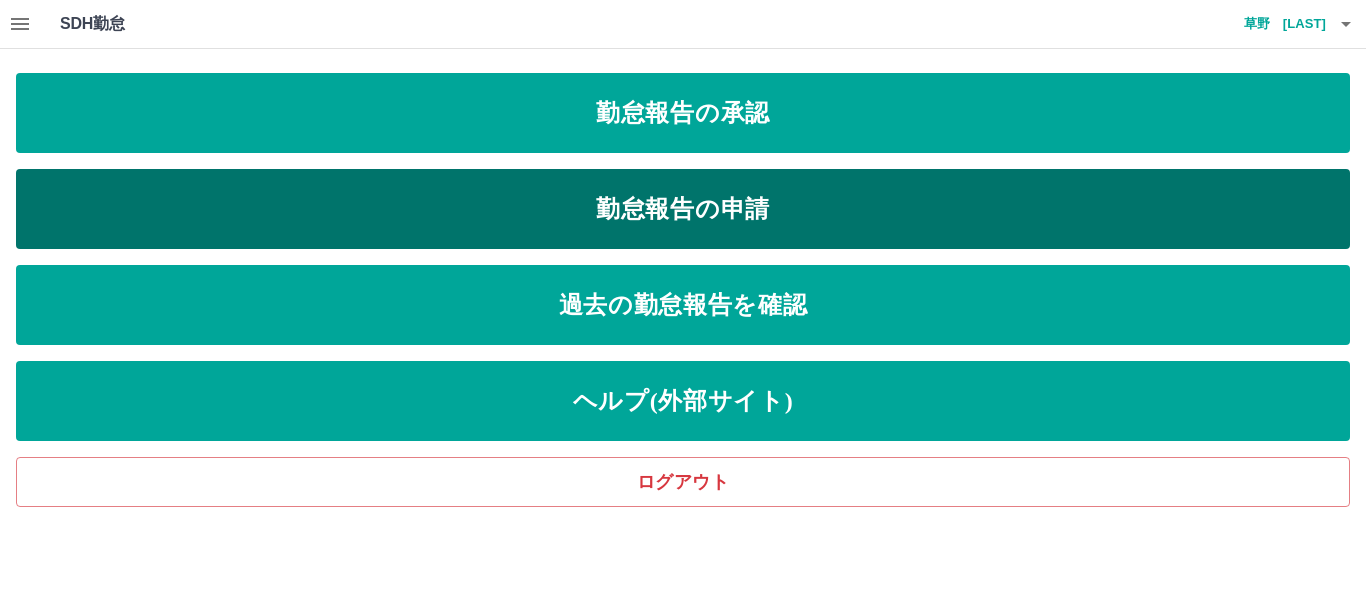 click on "勤怠報告の申請" at bounding box center [683, 209] 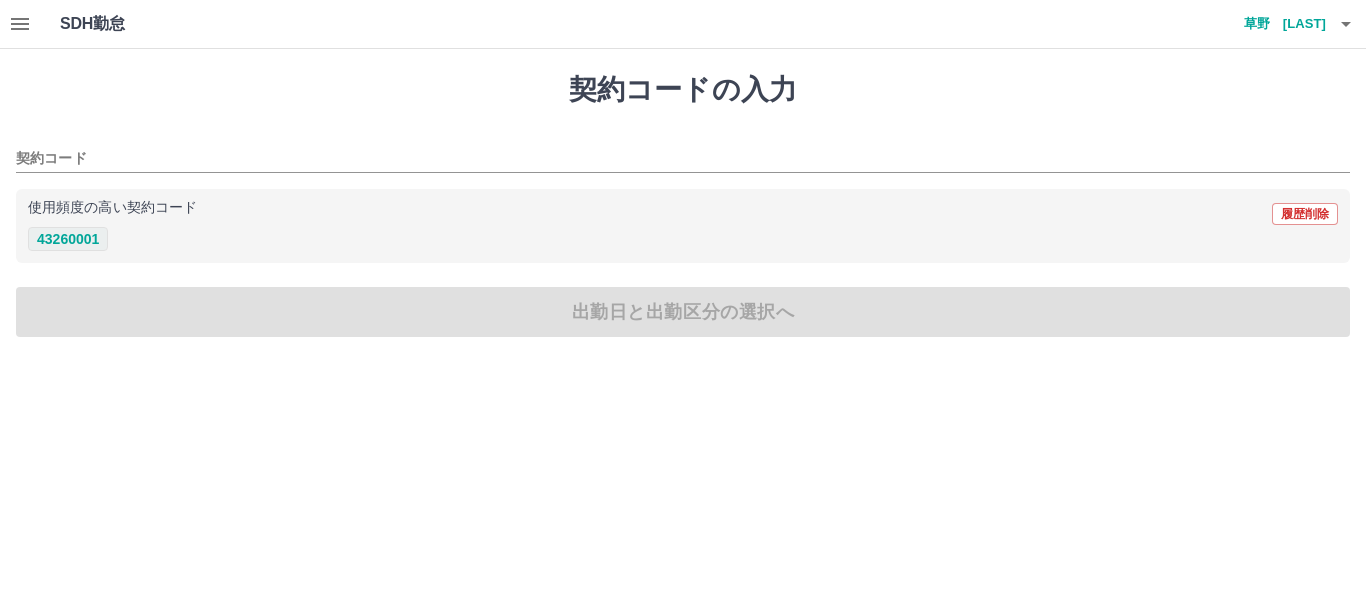 click on "43260001" at bounding box center [68, 239] 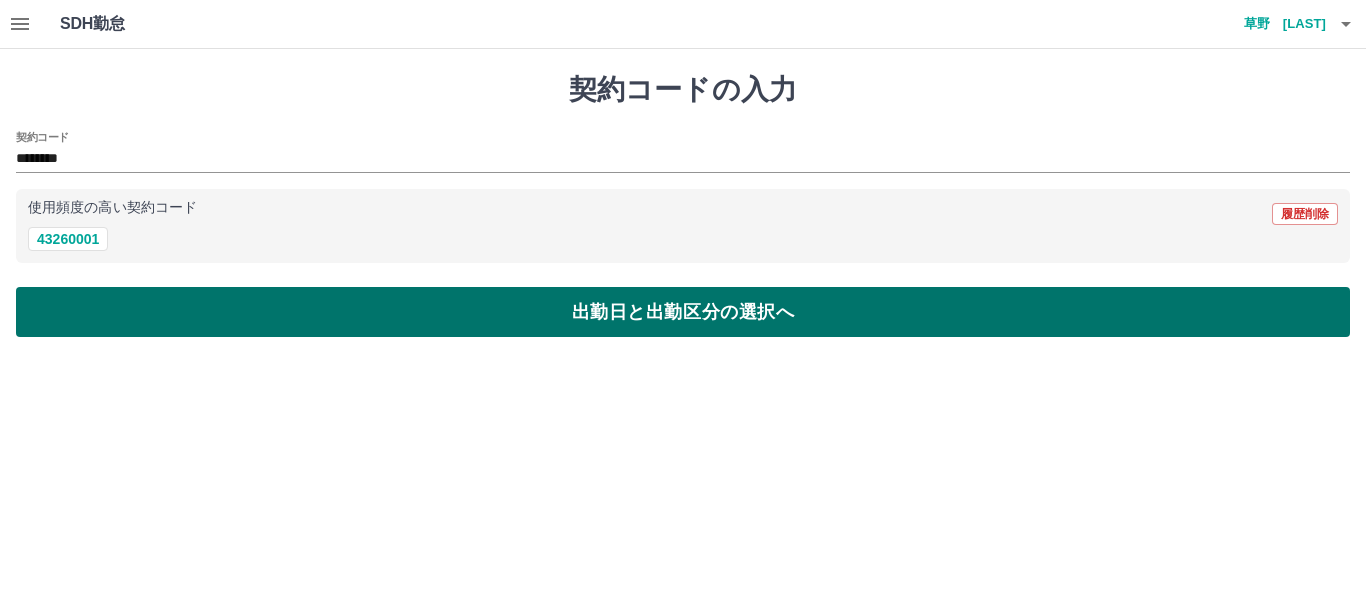 click on "出勤日と出勤区分の選択へ" at bounding box center [683, 312] 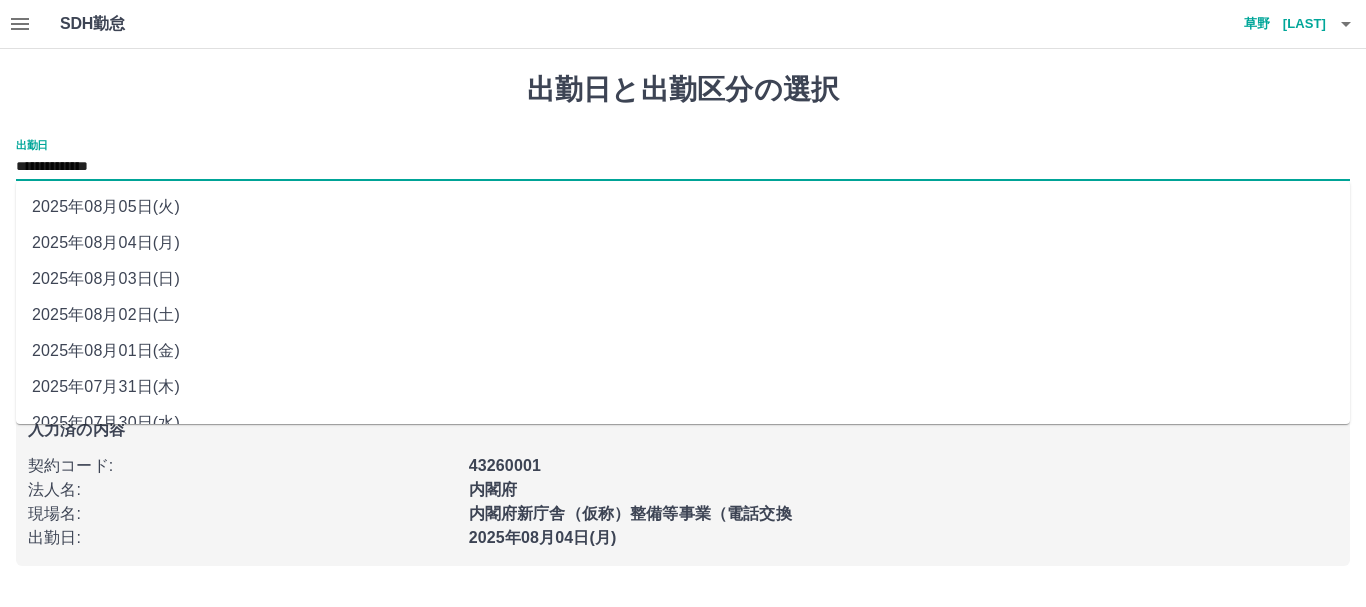 click on "**********" at bounding box center [683, 167] 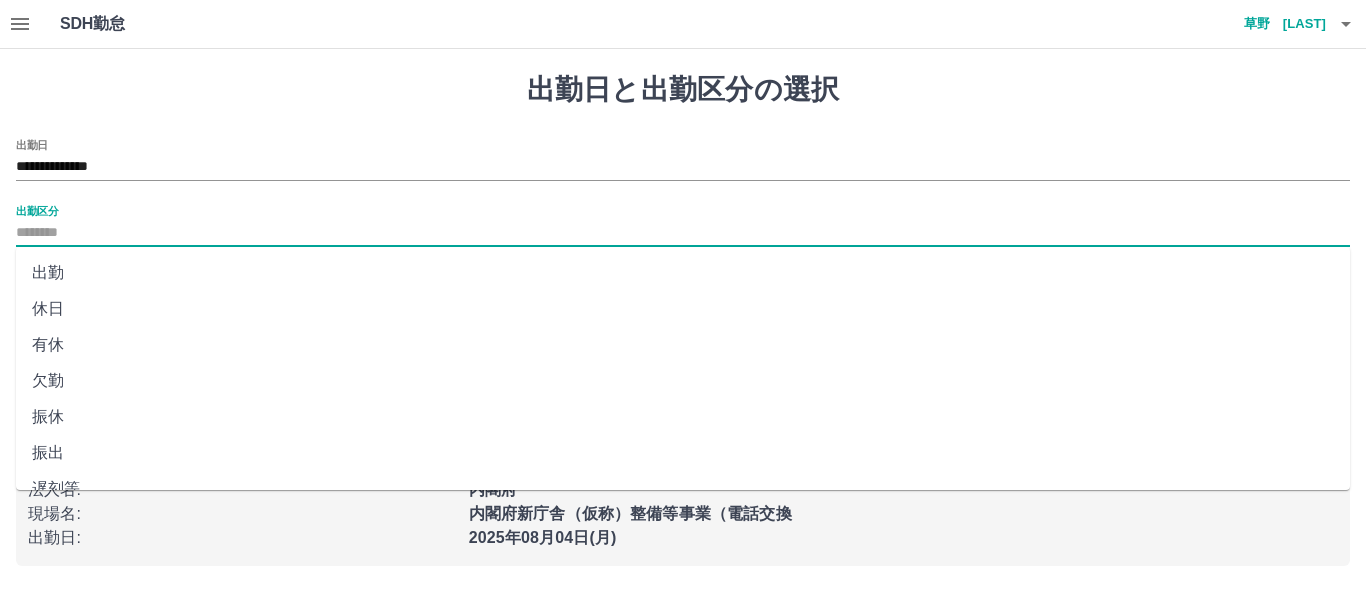 click on "出勤区分" at bounding box center (683, 233) 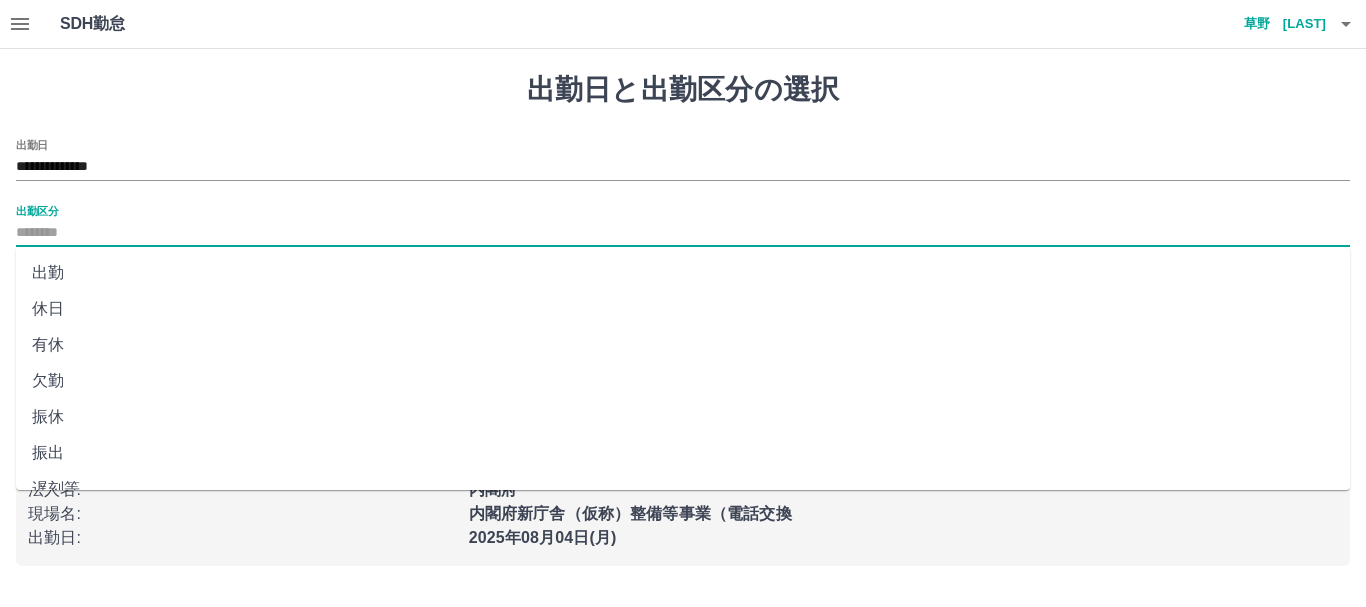 click on "出勤" at bounding box center (683, 273) 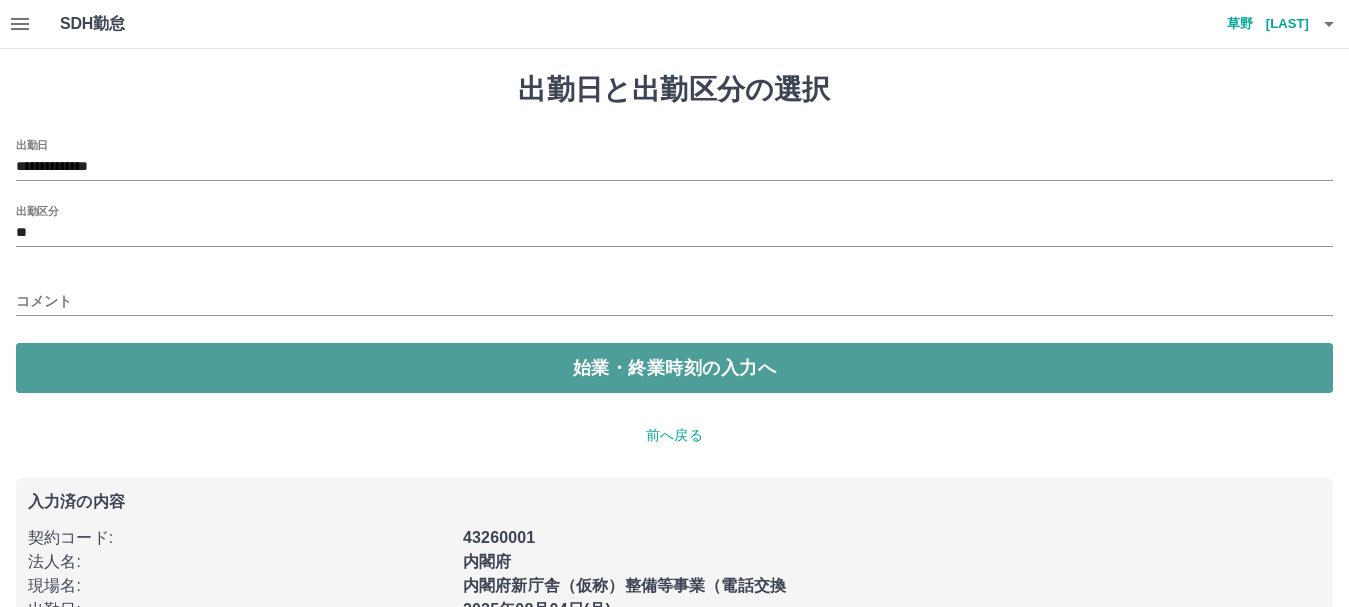 drag, startPoint x: 91, startPoint y: 371, endPoint x: 112, endPoint y: 371, distance: 21 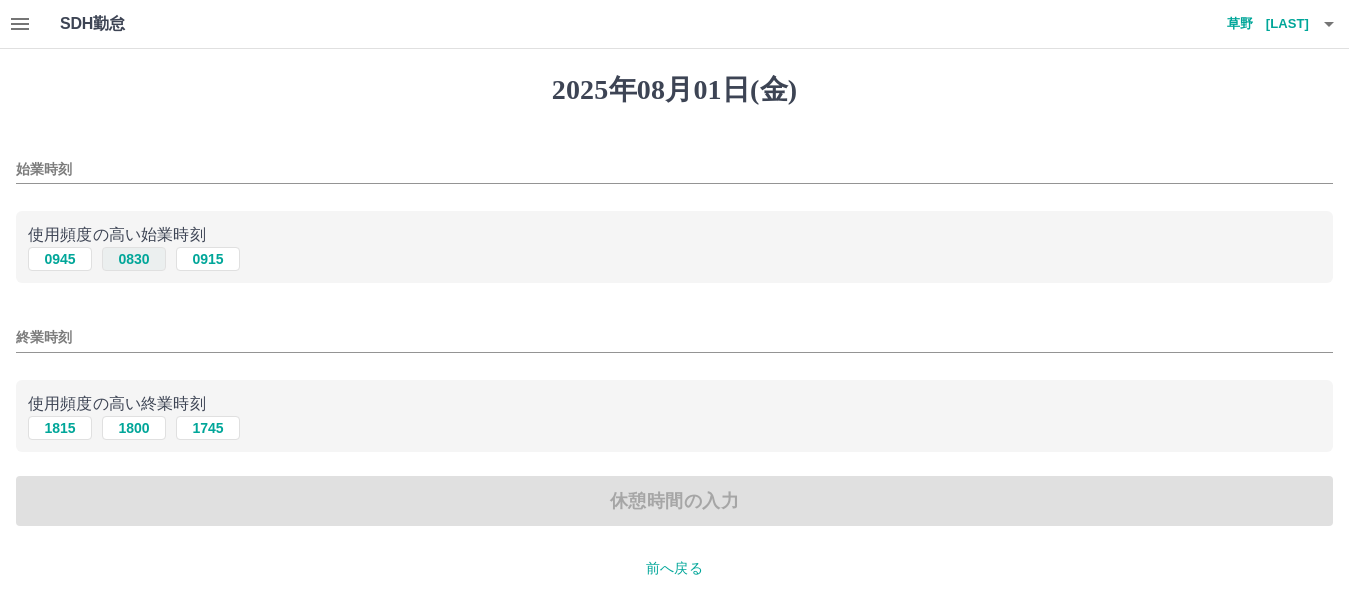 click on "0830" at bounding box center (134, 259) 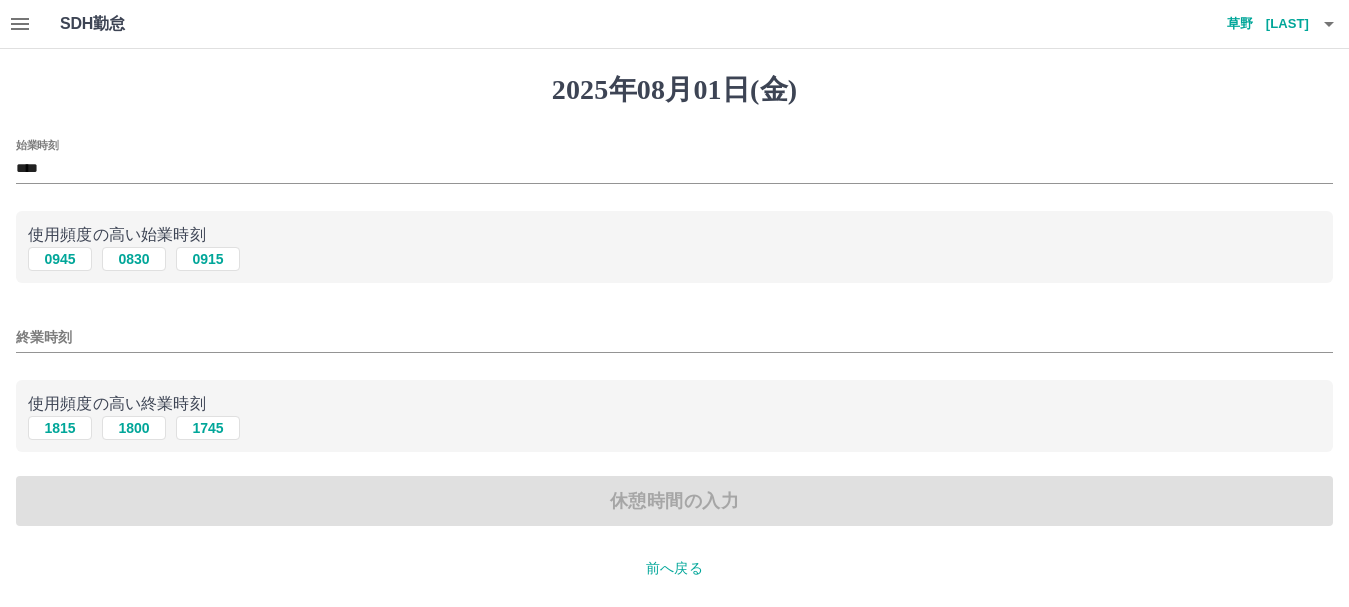 click on "終業時刻" at bounding box center [674, 337] 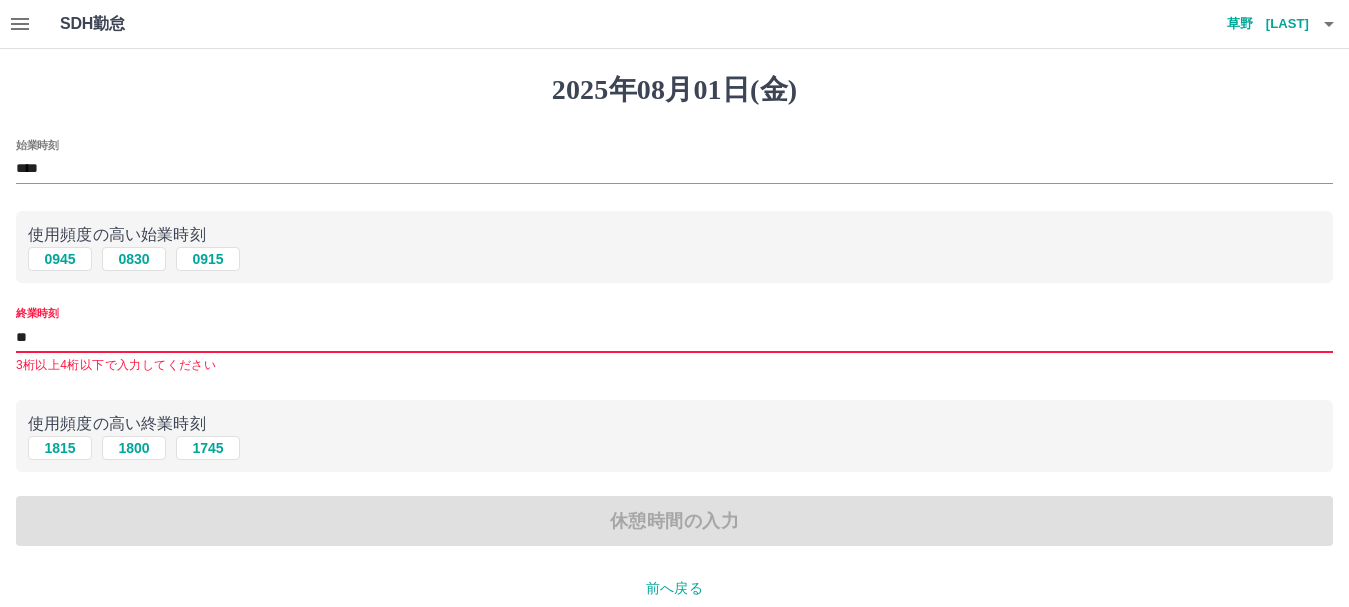 type on "*" 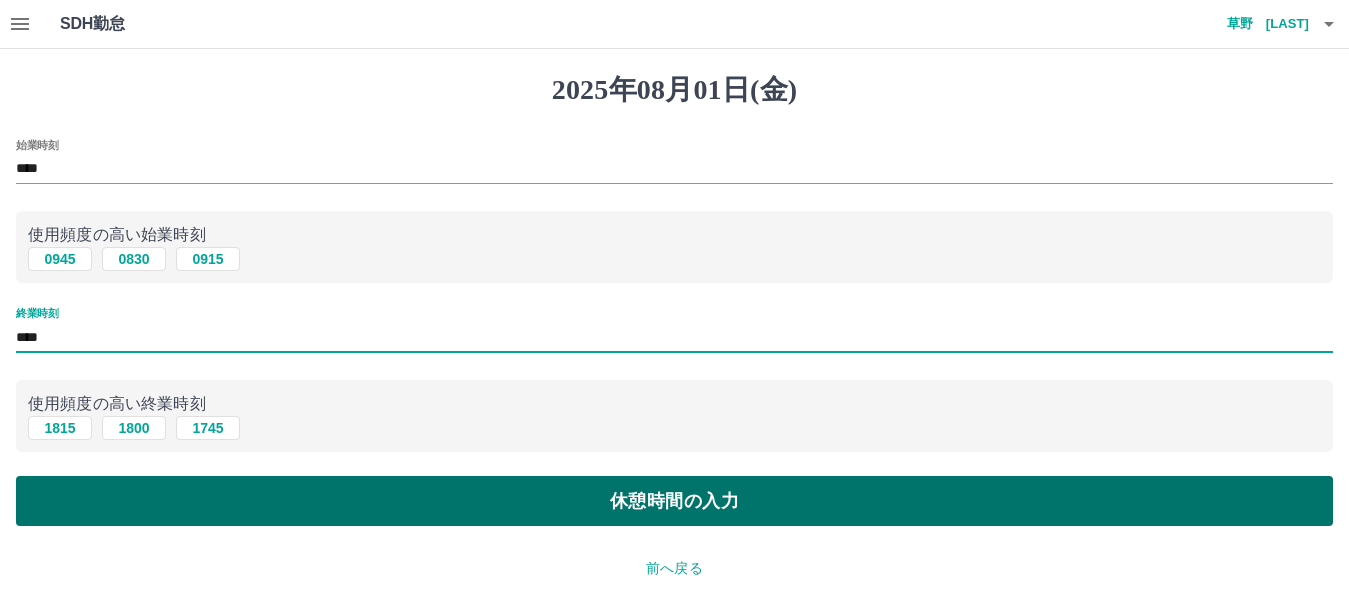type on "****" 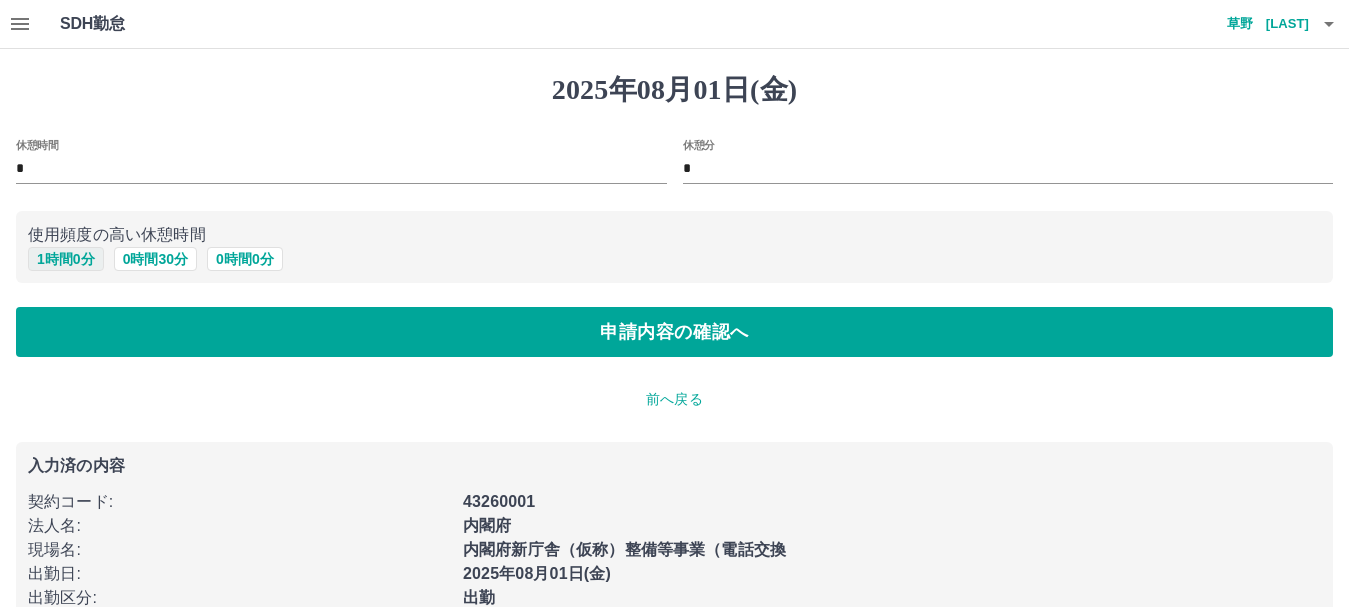 click on "1 時間 0 分" at bounding box center [66, 259] 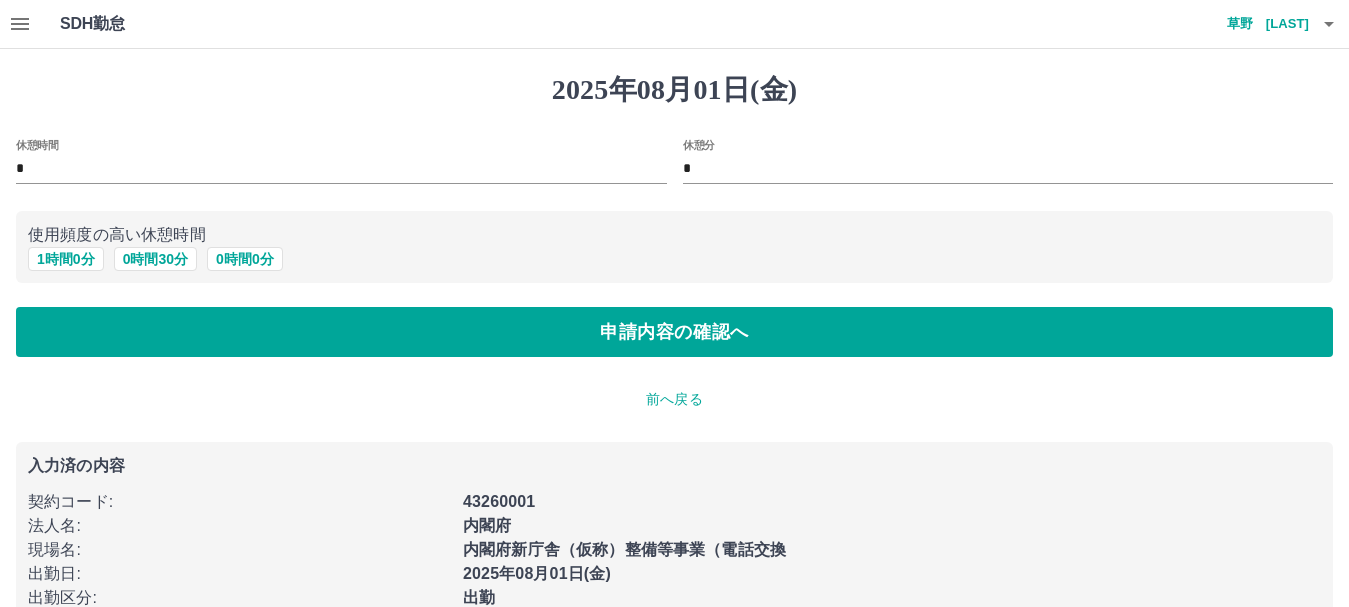 type on "*" 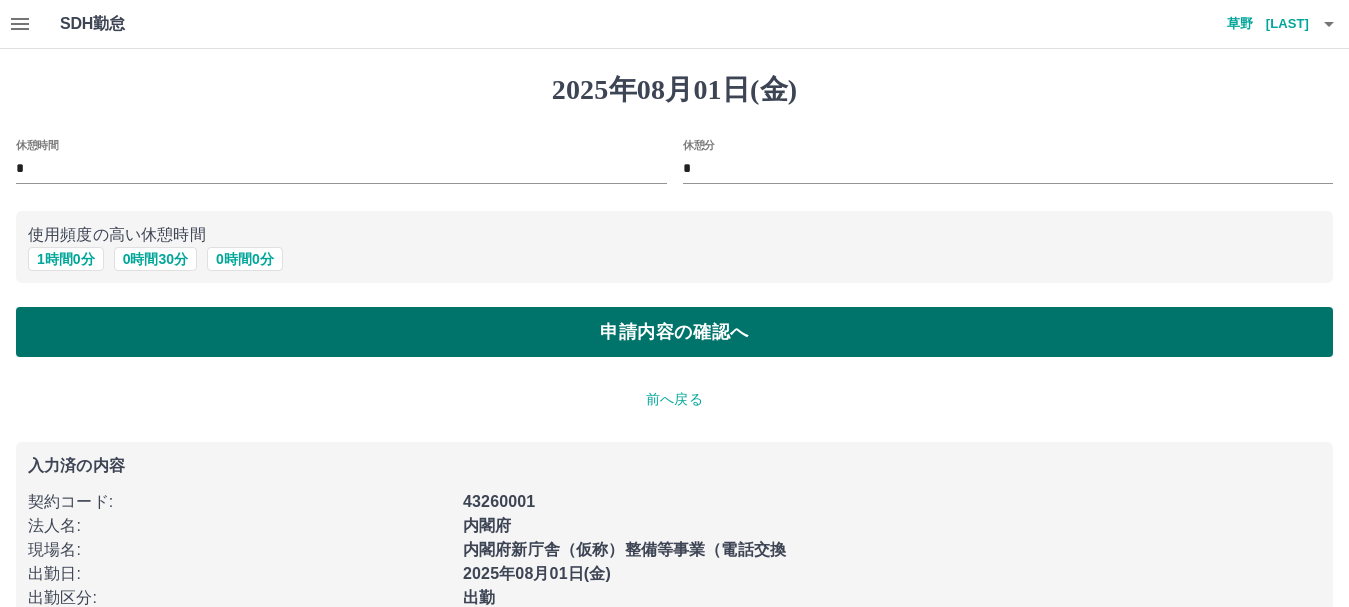 click on "申請内容の確認へ" at bounding box center [674, 332] 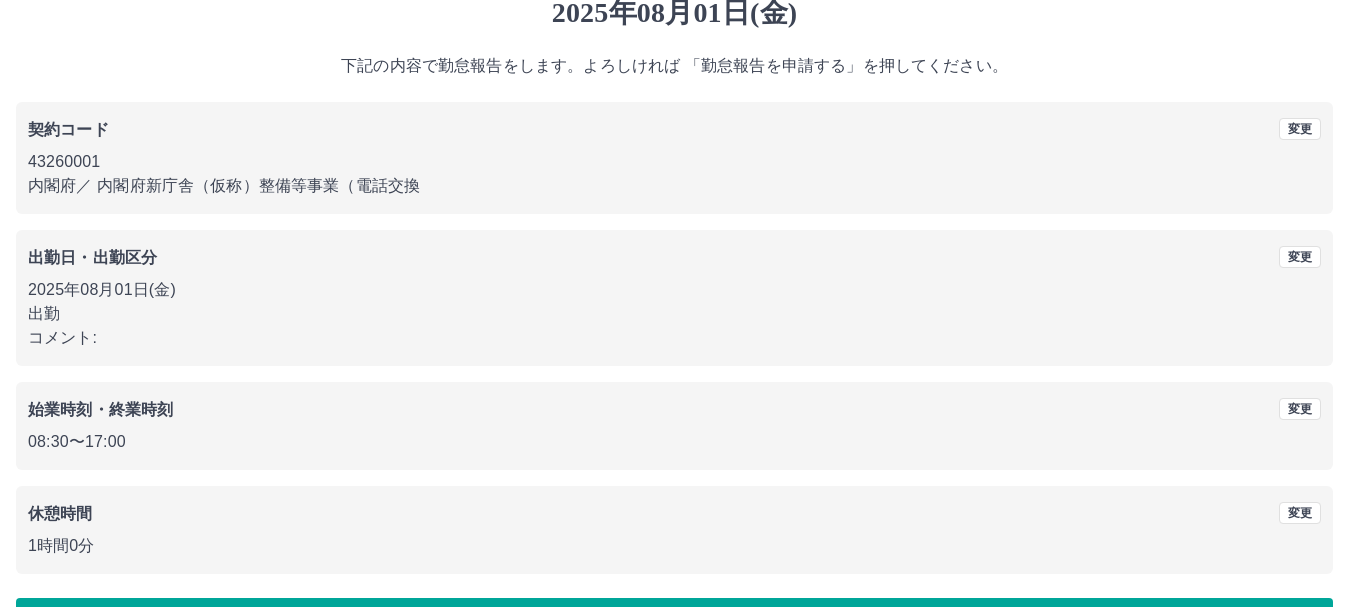 scroll, scrollTop: 142, scrollLeft: 0, axis: vertical 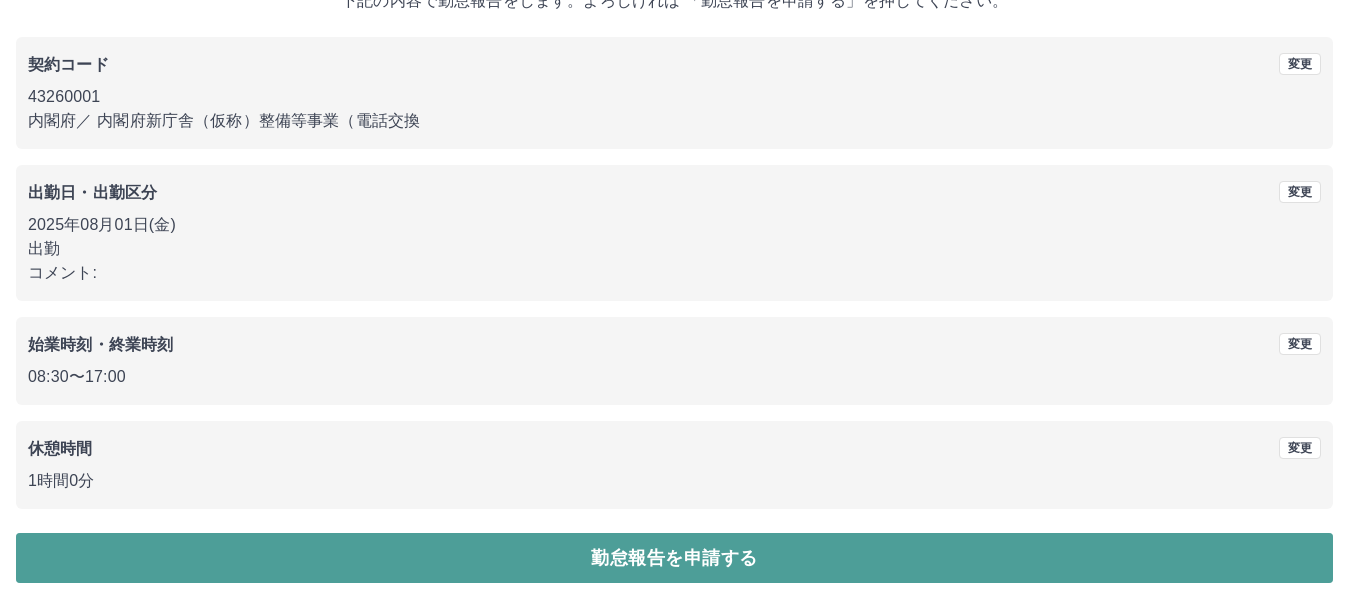 click on "勤怠報告を申請する" at bounding box center (674, 558) 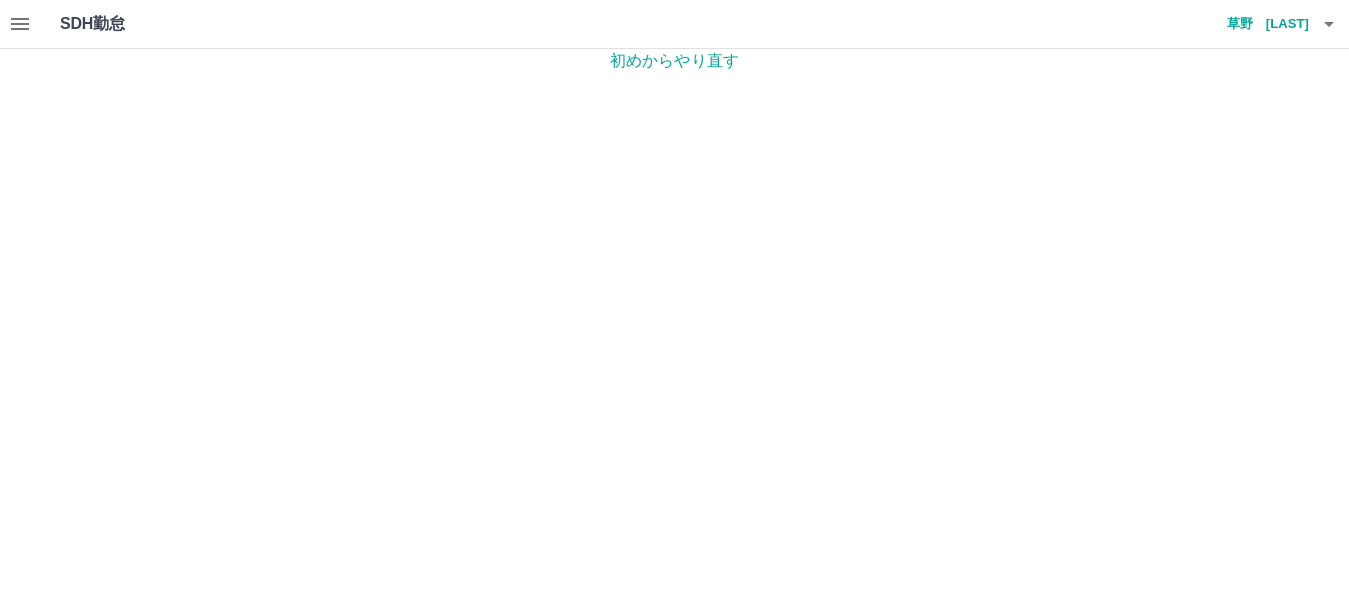 scroll, scrollTop: 0, scrollLeft: 0, axis: both 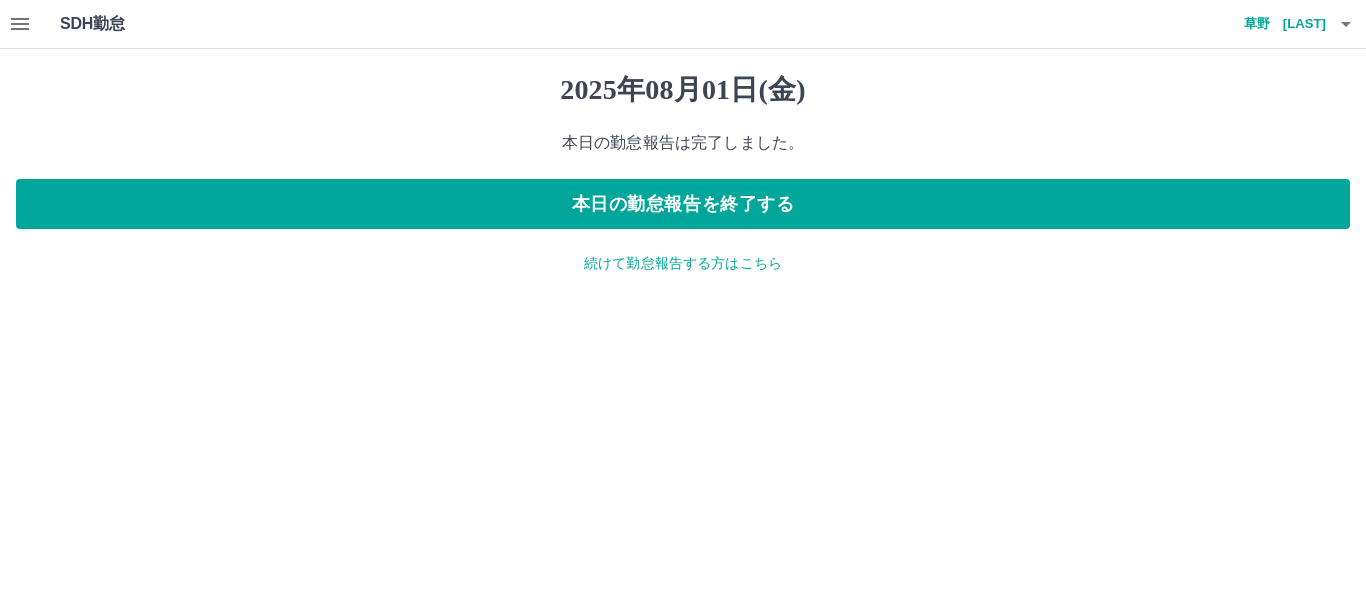 click 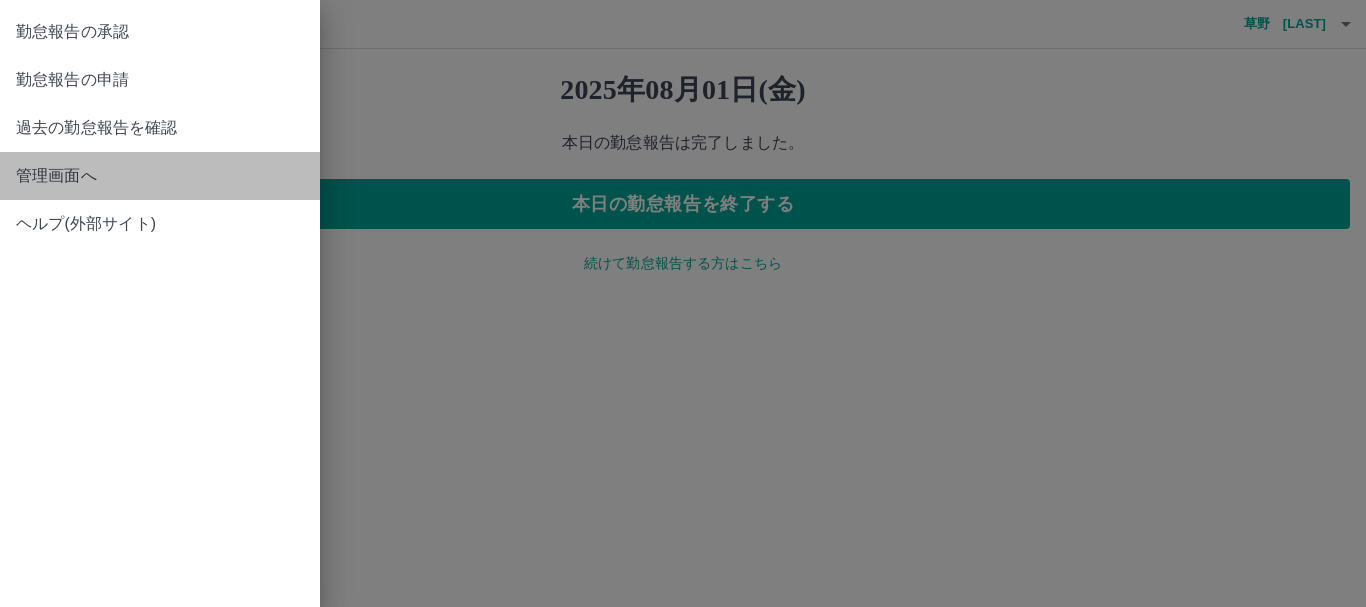 click on "管理画面へ" at bounding box center (160, 176) 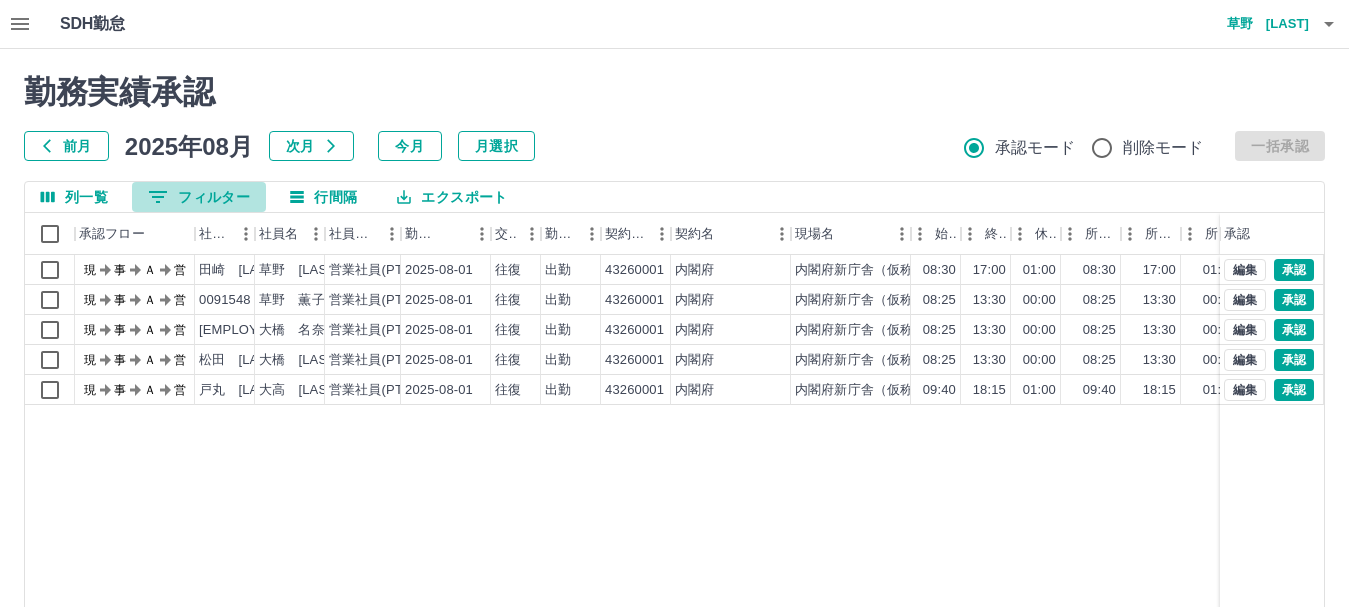 click on "0 フィルター" at bounding box center (199, 197) 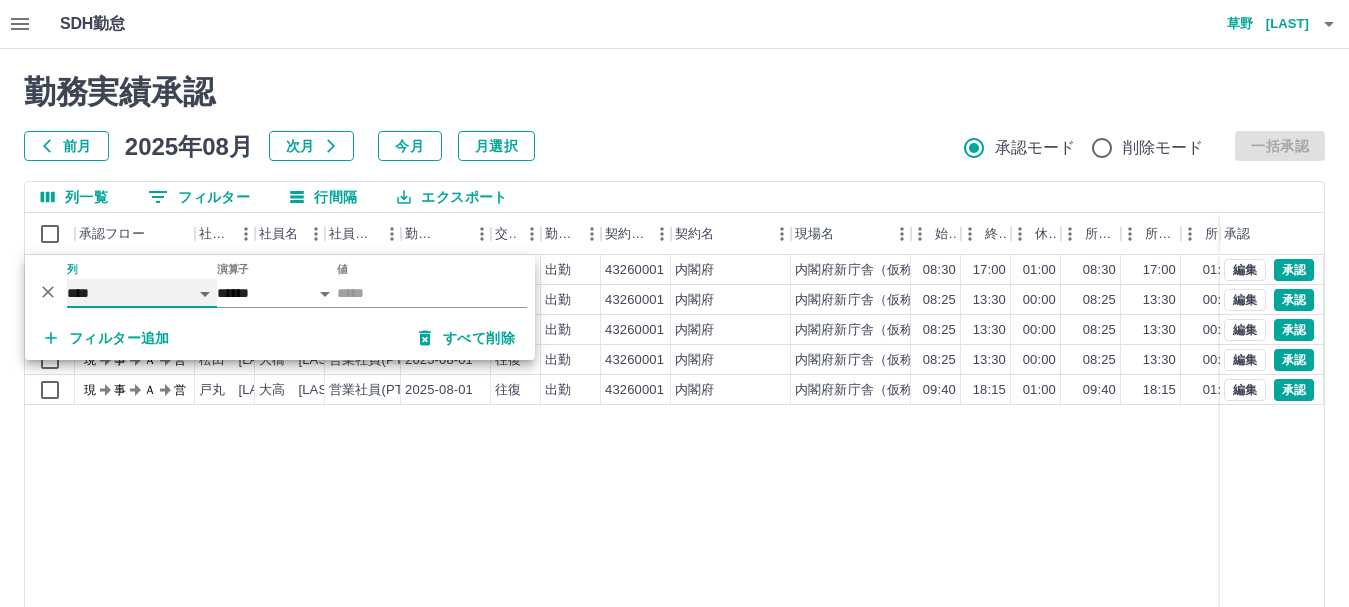 click on "**** *** **** *** *** **** ***** *** *** ** ** ** **** **** **** ** ** *** **** *****" at bounding box center [142, 293] 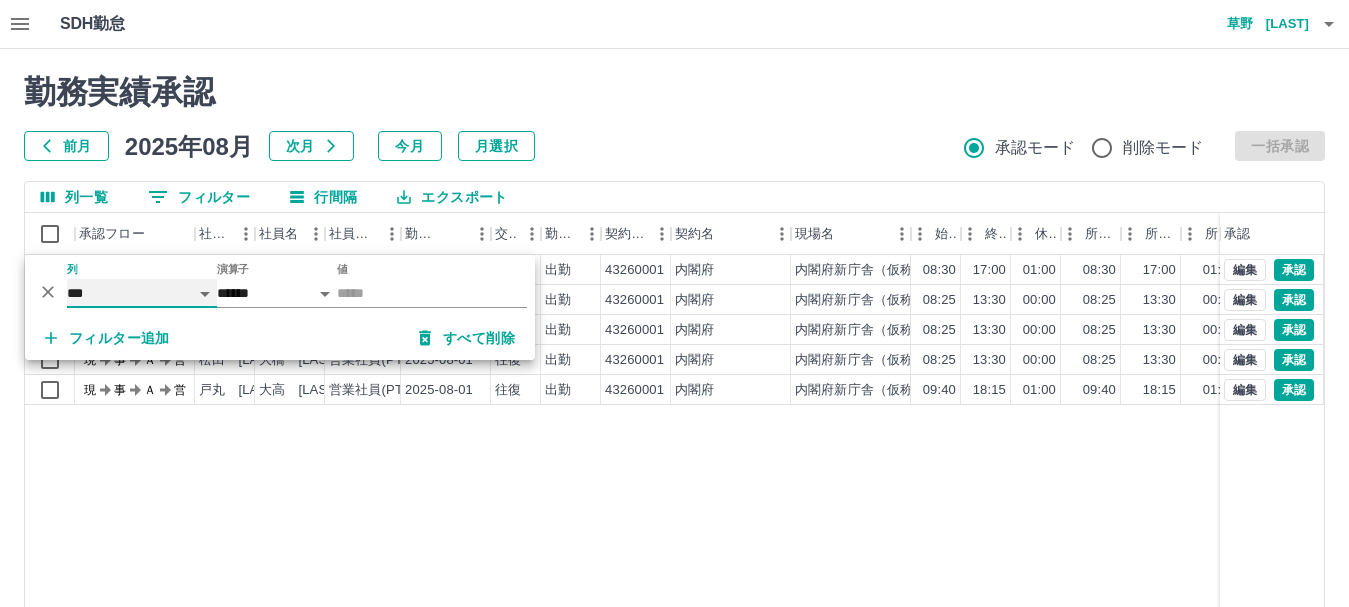 click on "**** *** **** *** *** **** ***** *** *** ** ** ** **** **** **** ** ** *** **** *****" at bounding box center [142, 293] 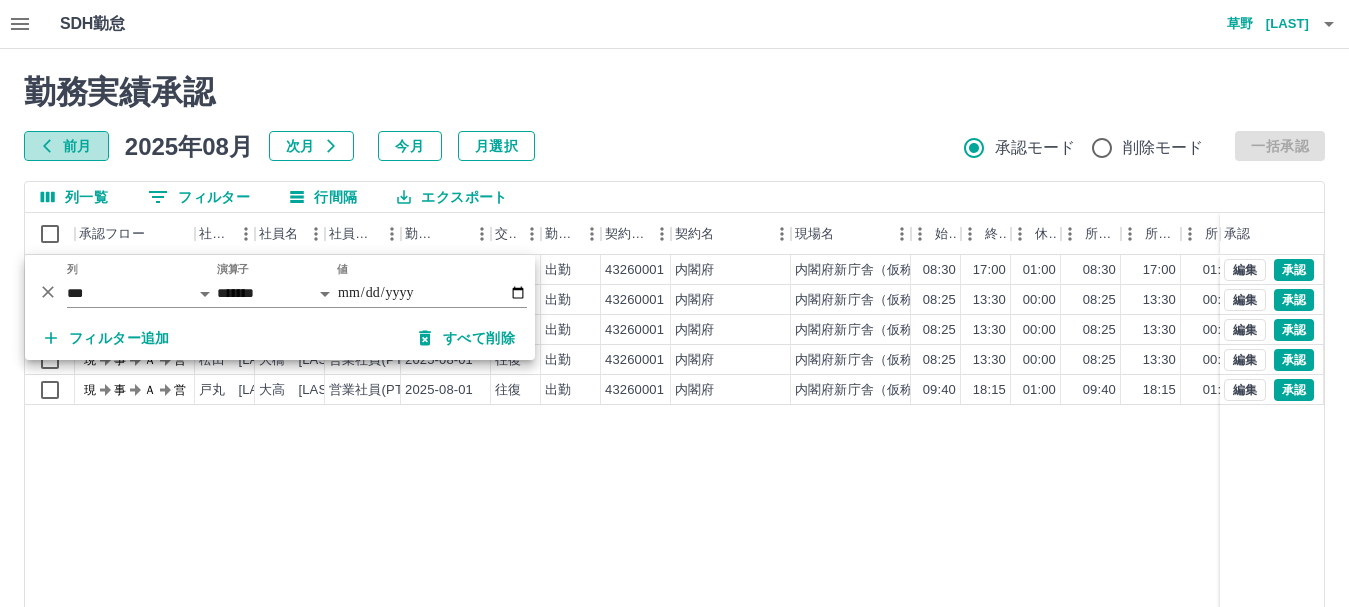 click on "前月" at bounding box center [66, 146] 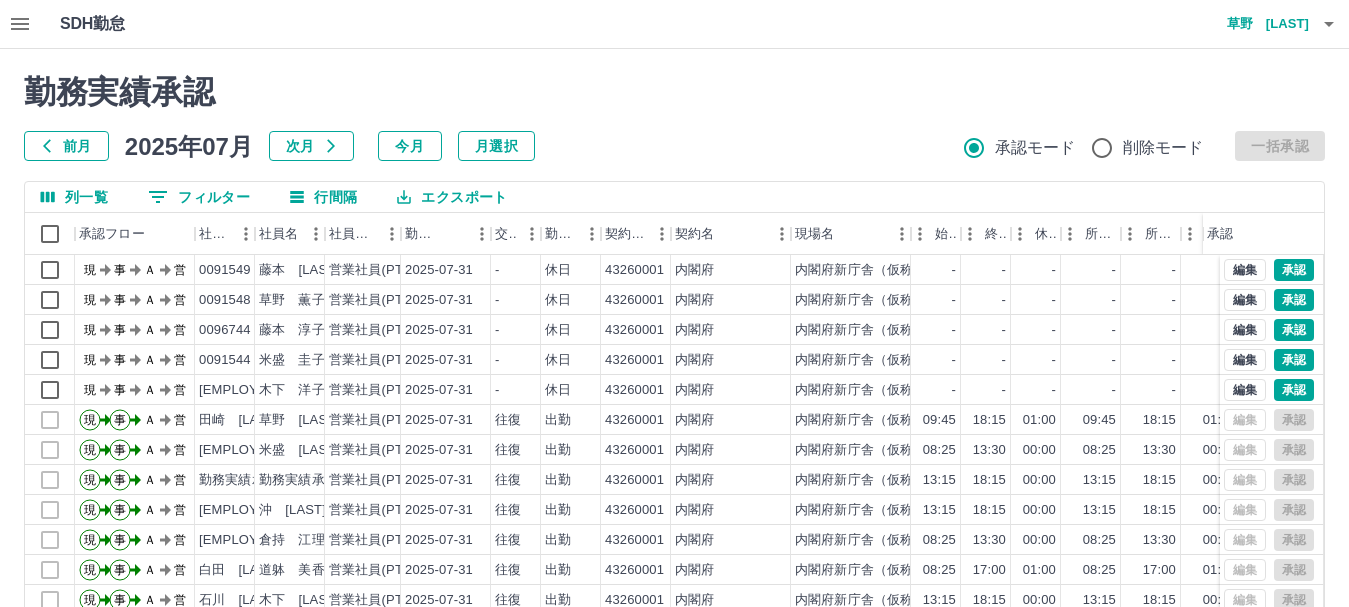 click on "池田　[LAST]" at bounding box center [674, 447] 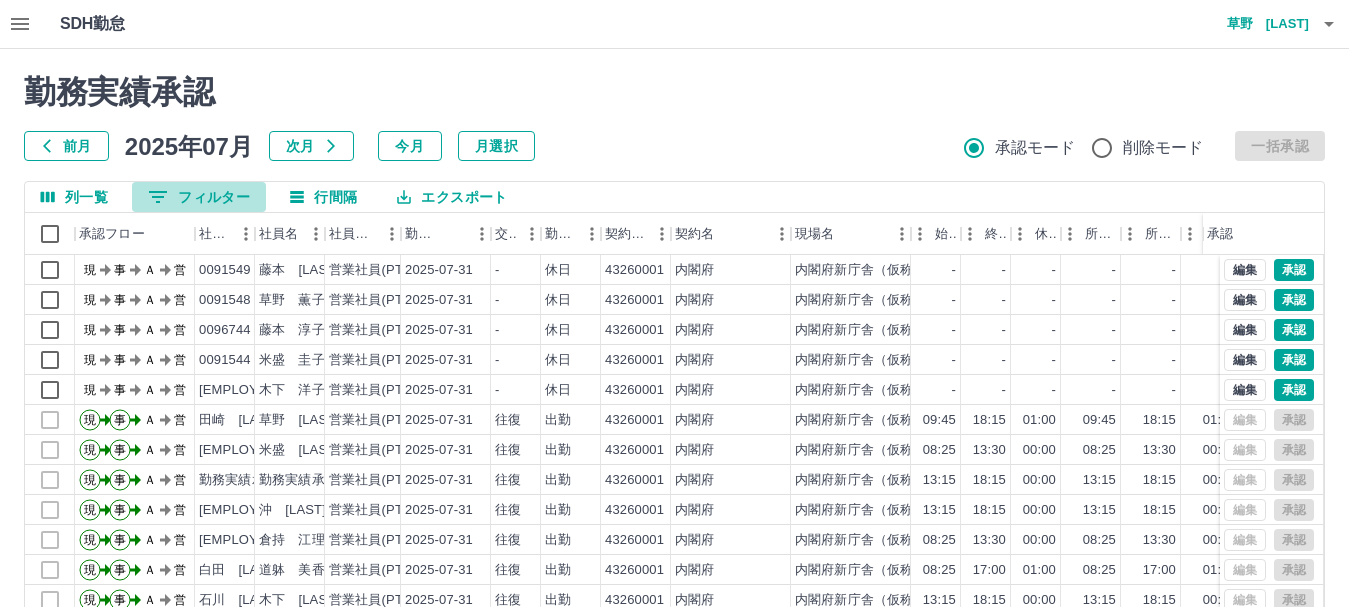 click on "0 フィルター" at bounding box center [199, 197] 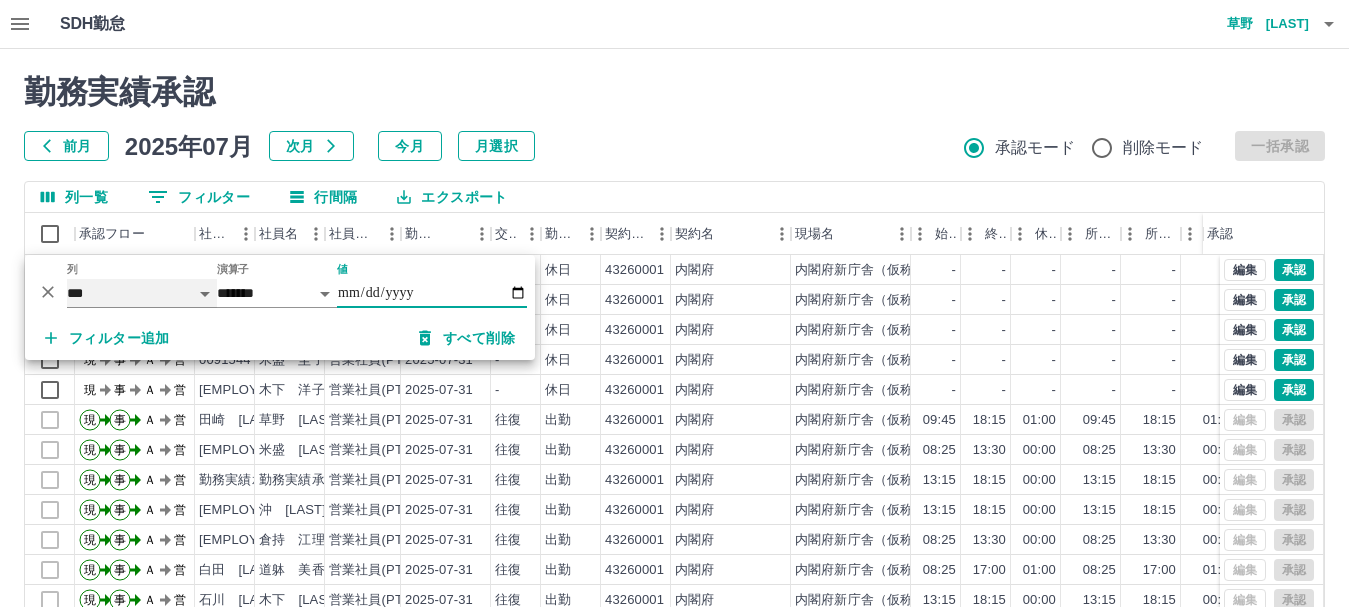 click on "**** *** **** *** *** **** ***** *** *** ** ** ** **** **** **** ** ** *** **** *****" at bounding box center (142, 293) 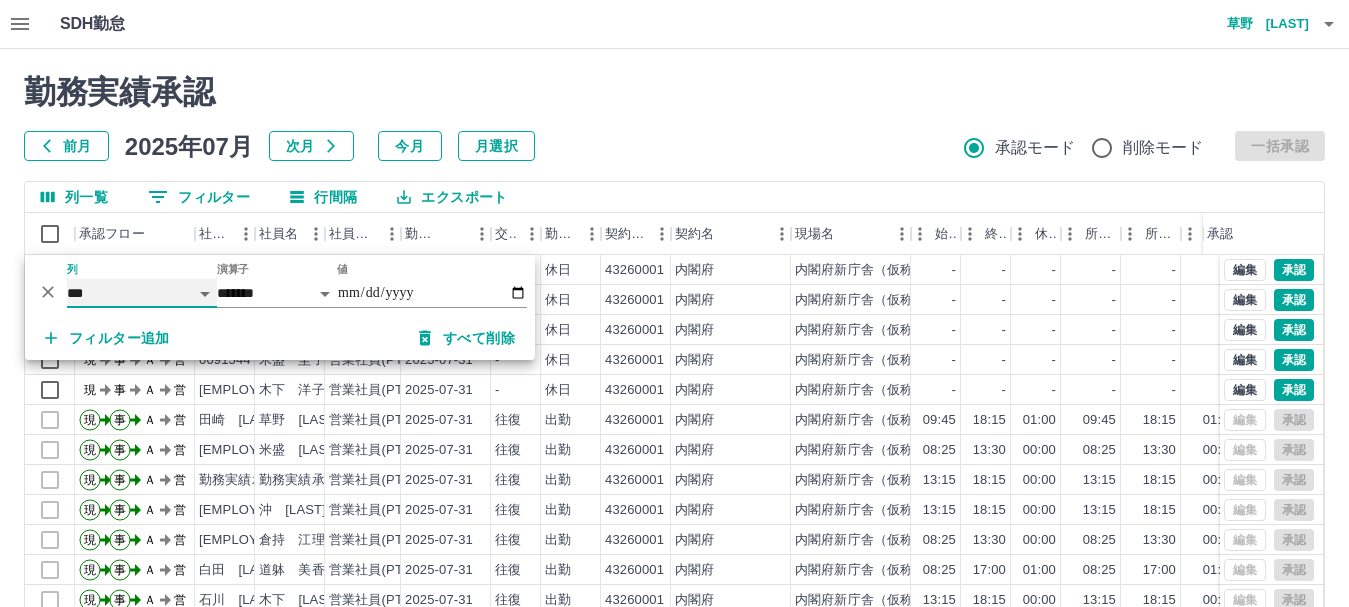 click on "**** *** **** *** *** **** ***** *** *** ** ** ** **** **** **** ** ** *** **** *****" at bounding box center [142, 293] 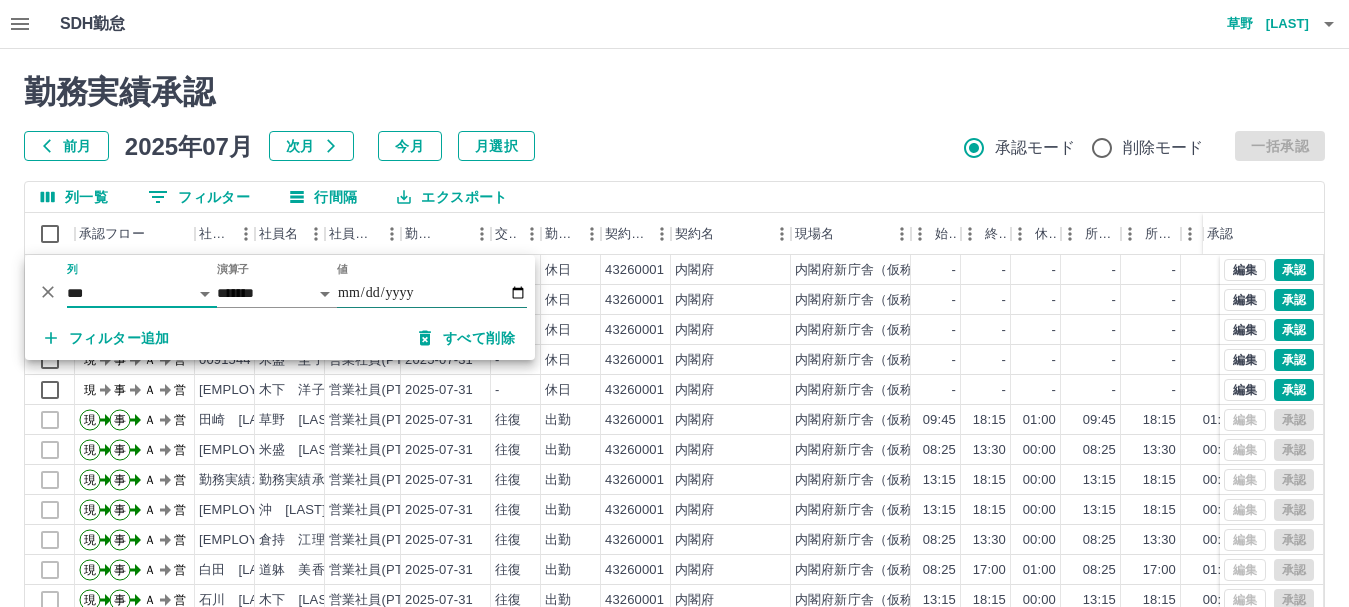 click on "値" at bounding box center [432, 293] 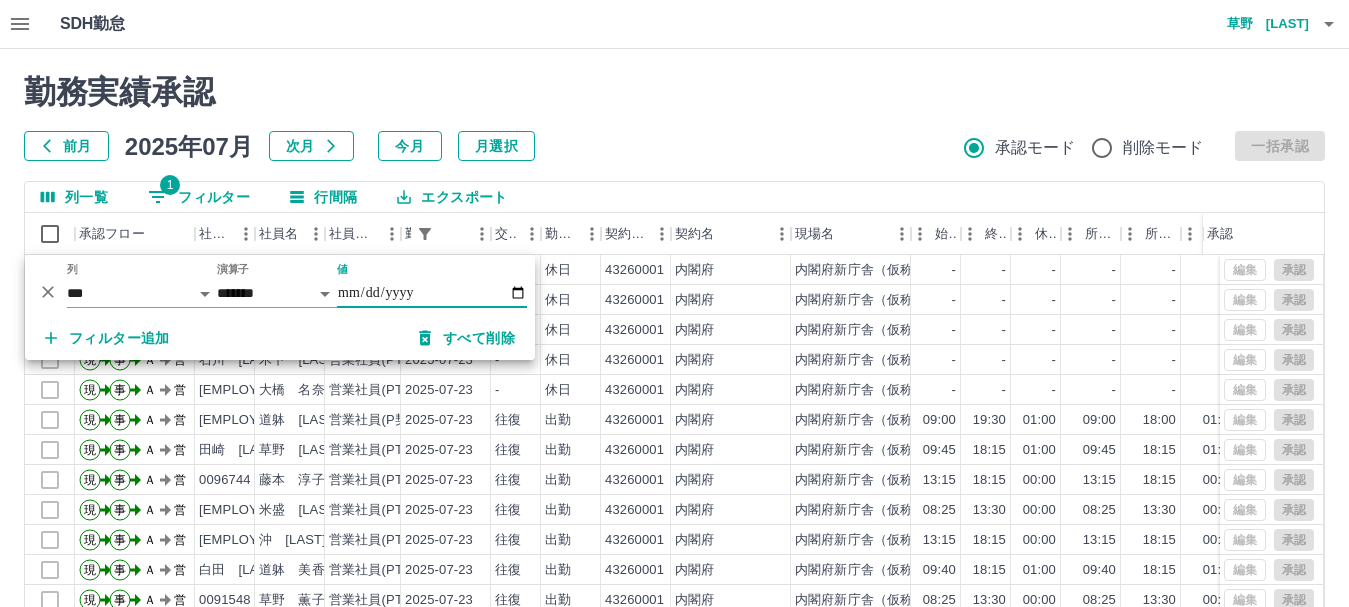 click on "**********" at bounding box center (432, 293) 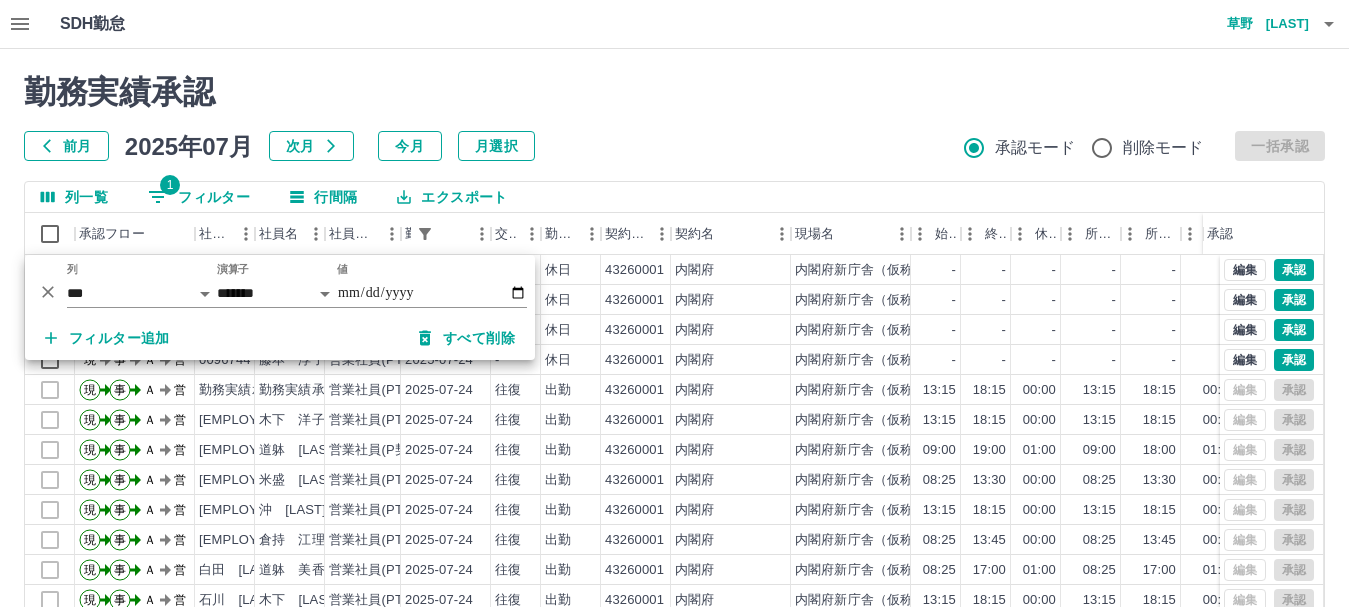 click on "勤務実績承認" at bounding box center (674, 92) 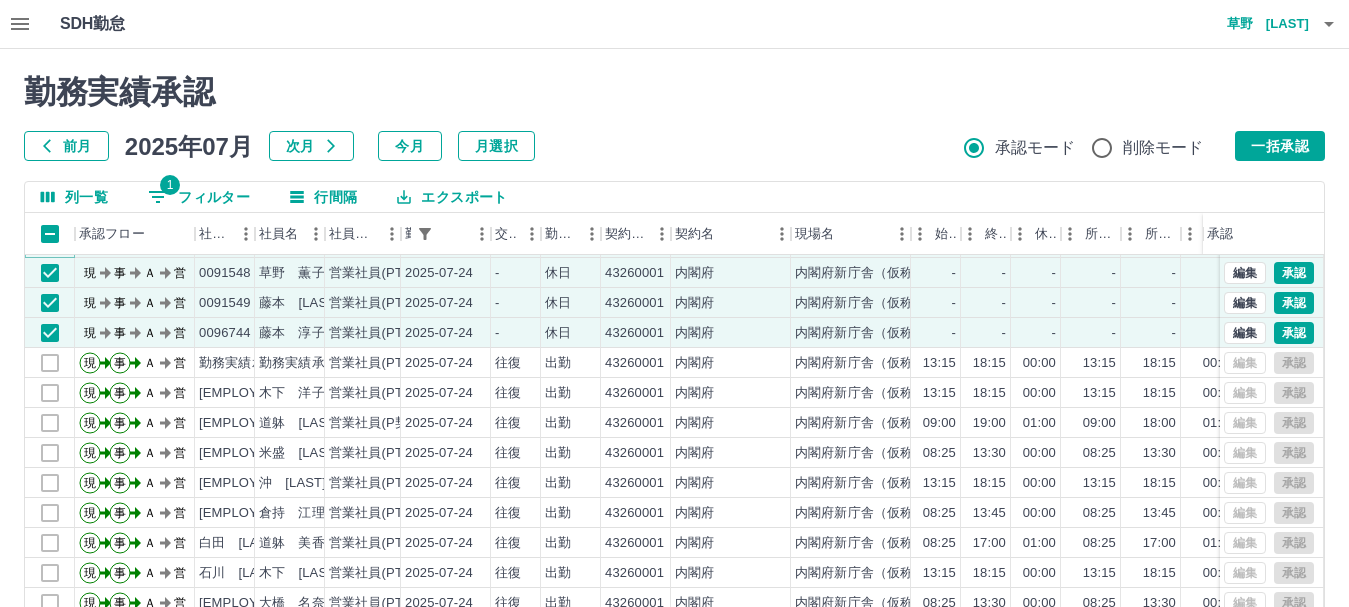 scroll, scrollTop: 44, scrollLeft: 0, axis: vertical 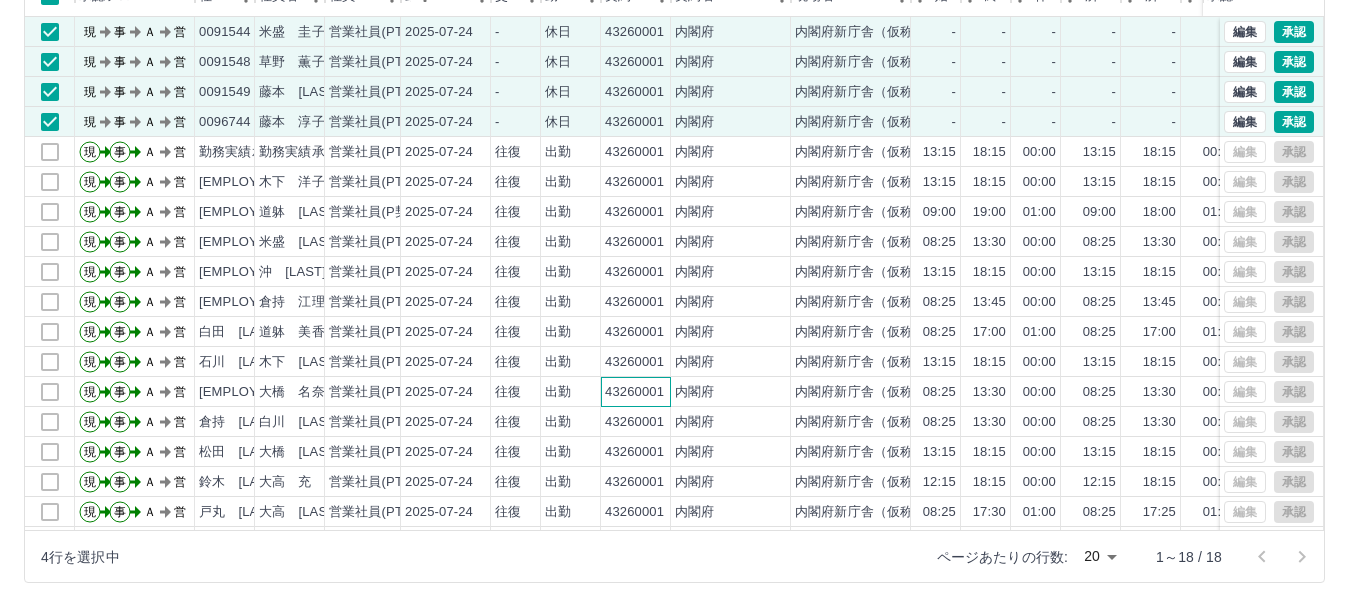 click on "43260001" at bounding box center [634, 392] 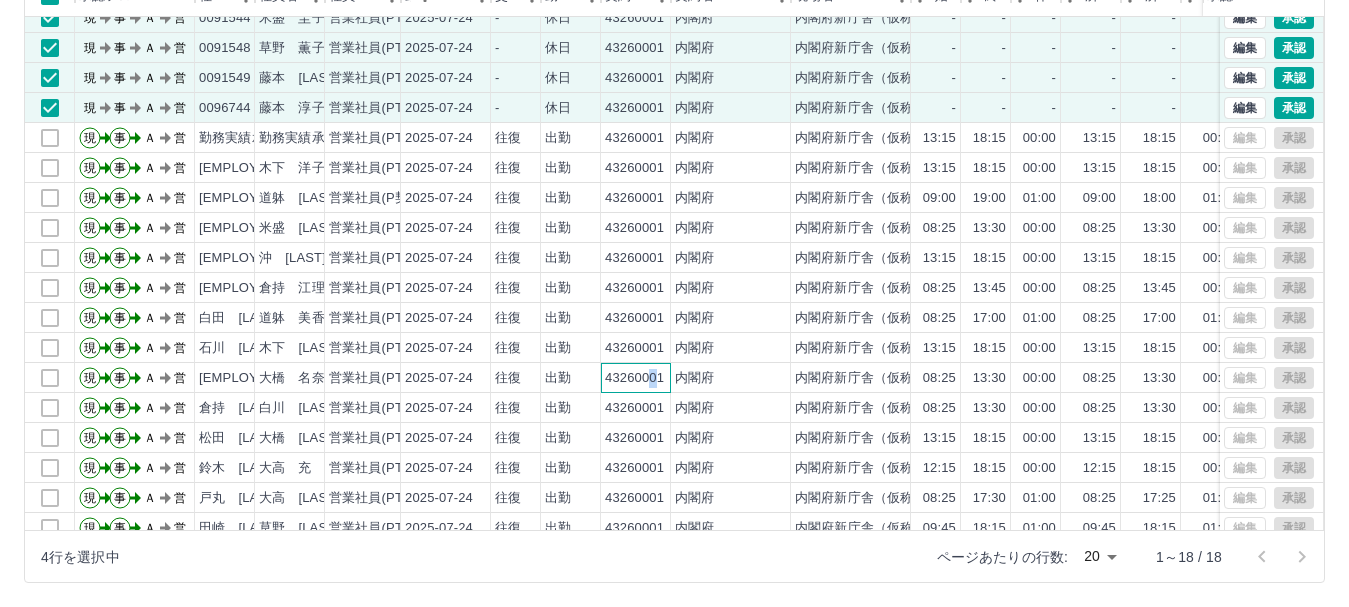scroll, scrollTop: 0, scrollLeft: 0, axis: both 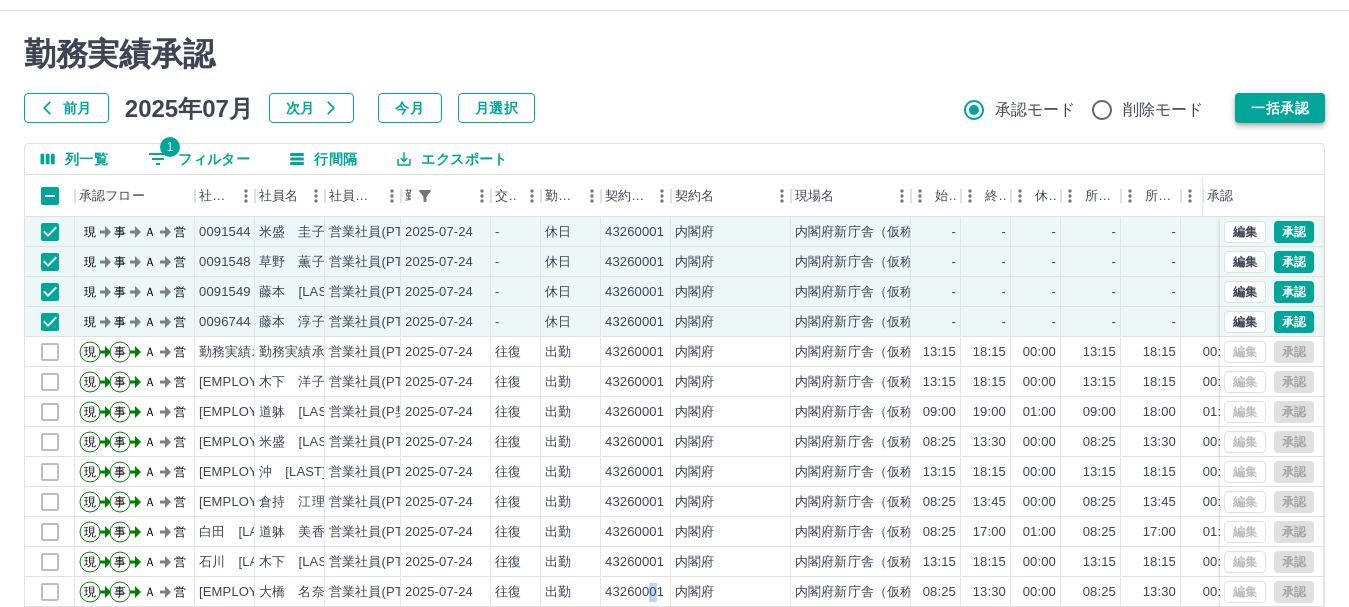 click on "一括承認" at bounding box center [1280, 108] 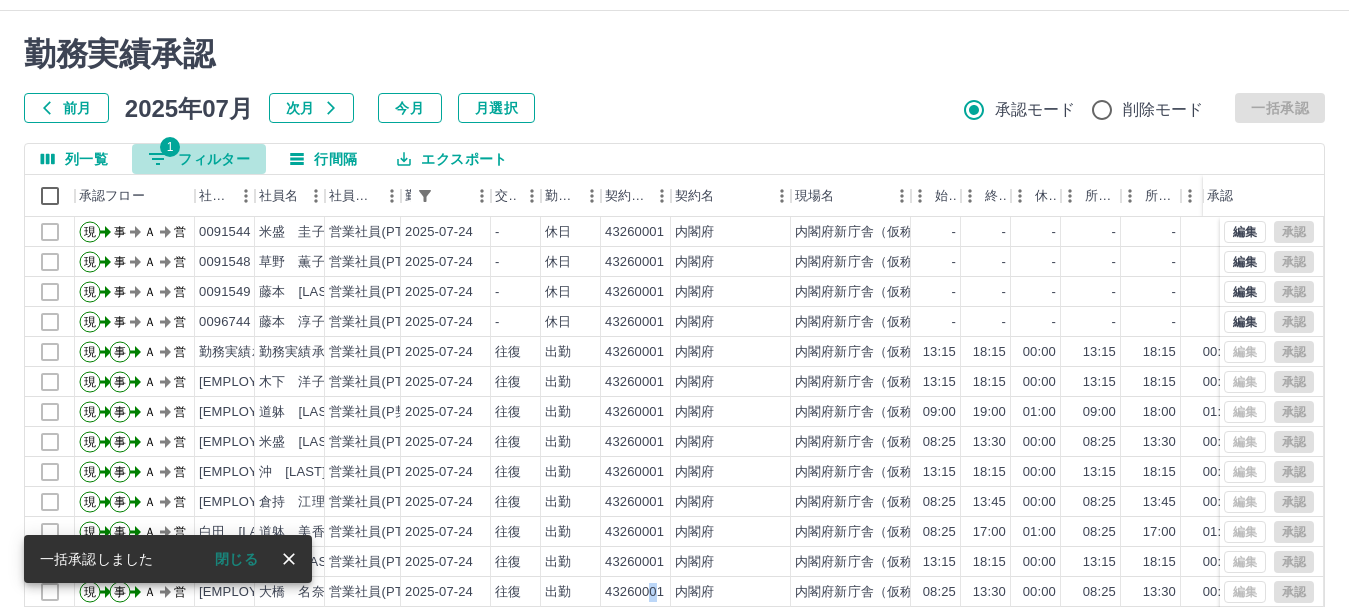 click on "1 フィルター" at bounding box center (199, 159) 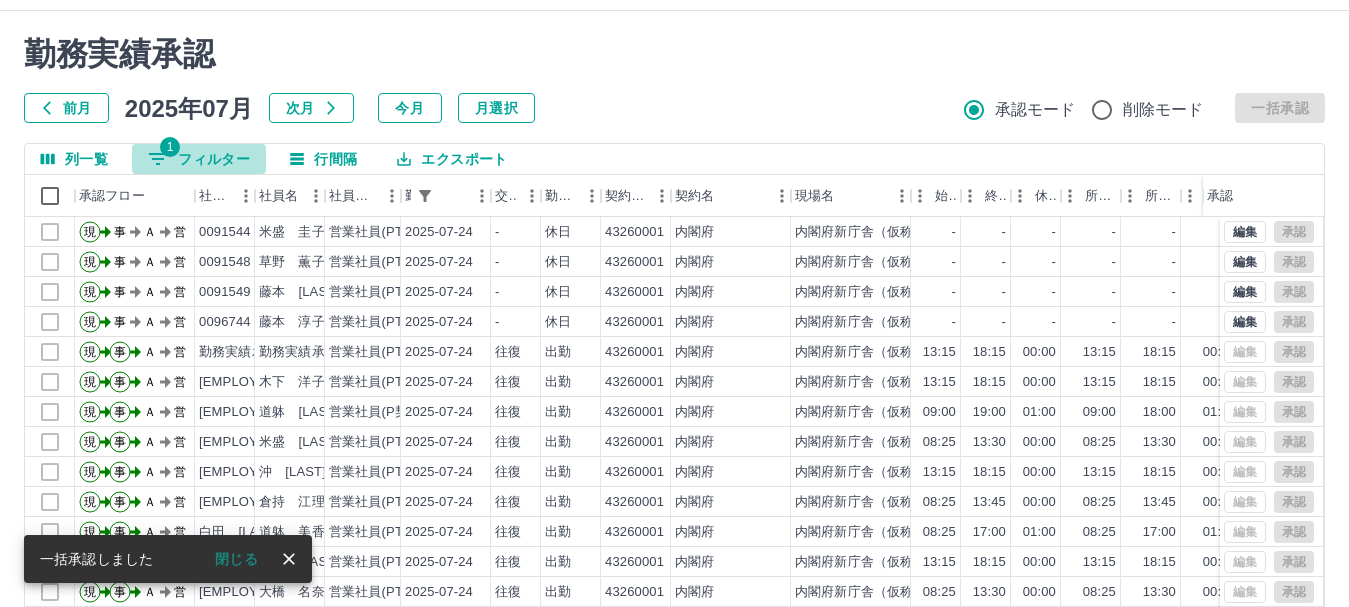 select on "**********" 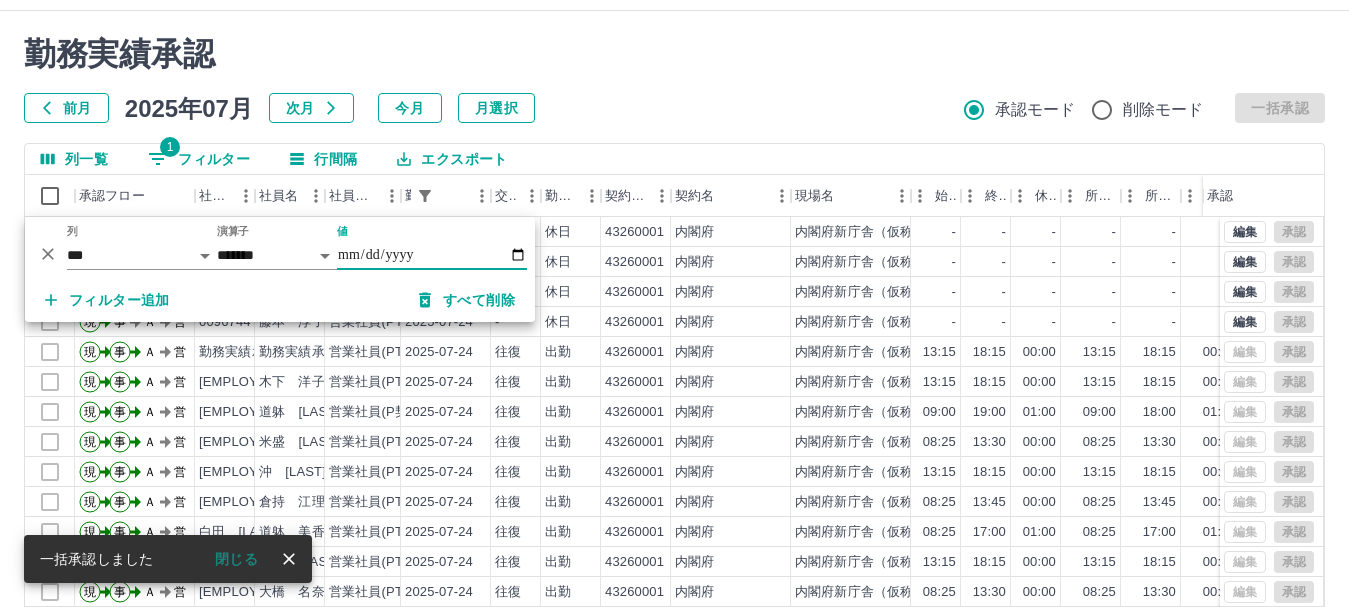 click on "**********" at bounding box center [432, 255] 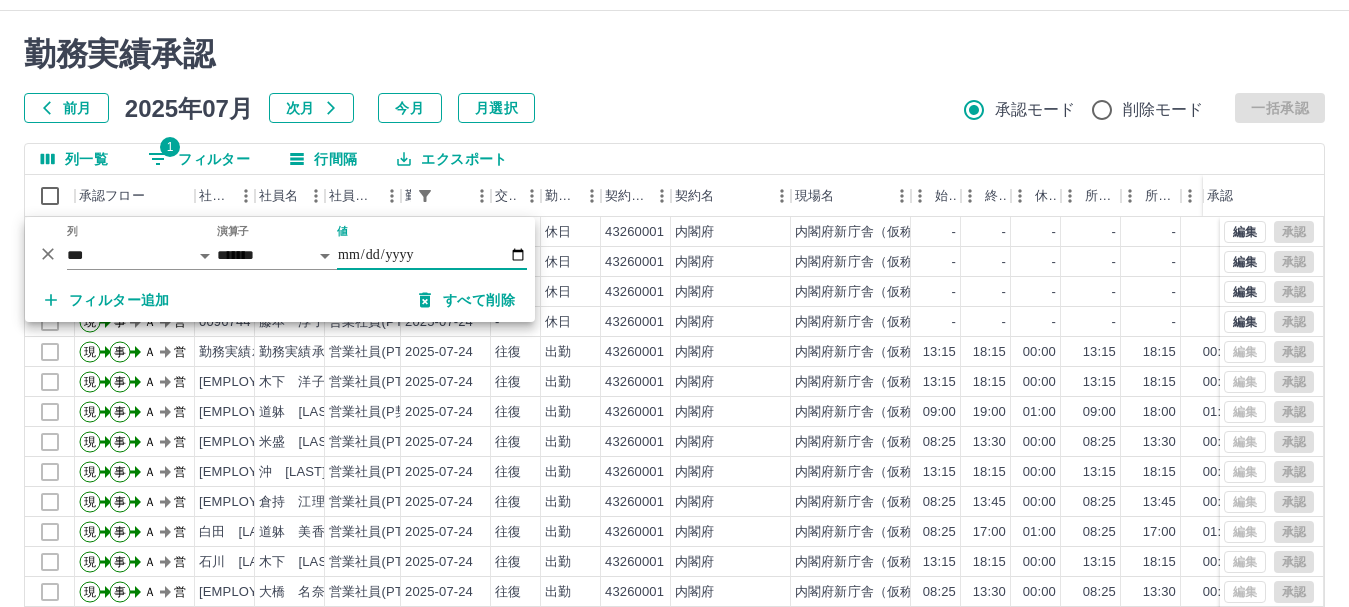 type on "**********" 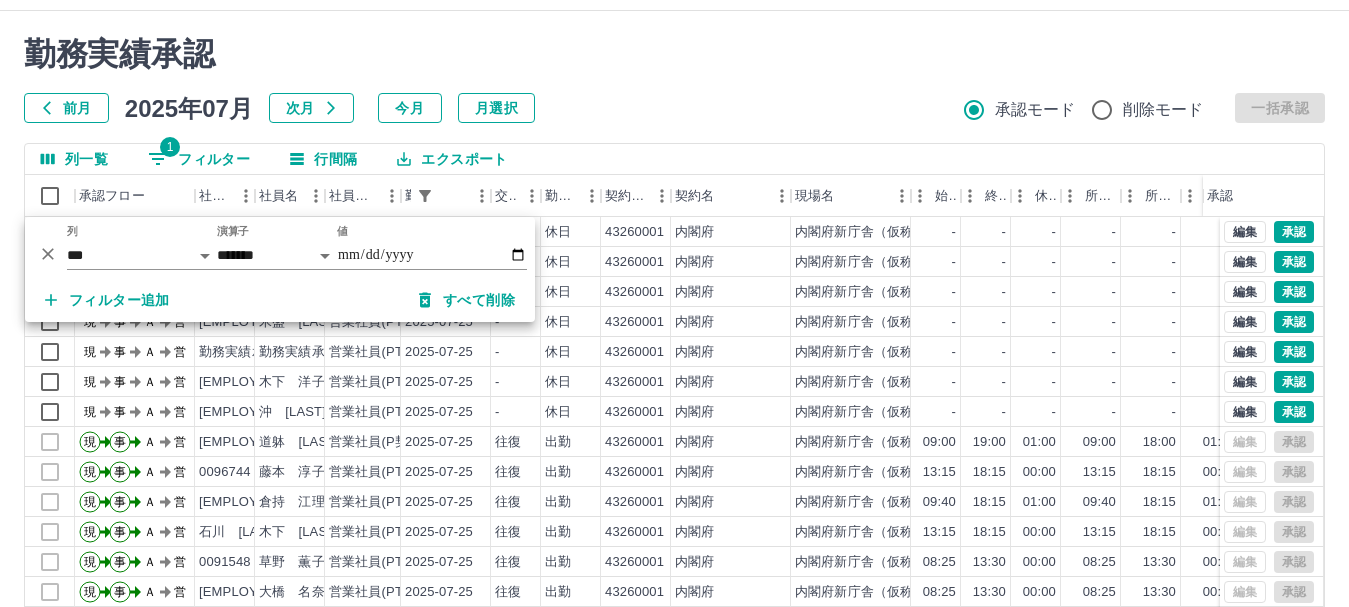 click on "前月 2025年07月 次月 今月 月選択 承認モード 削除モード 一括承認" at bounding box center [674, 108] 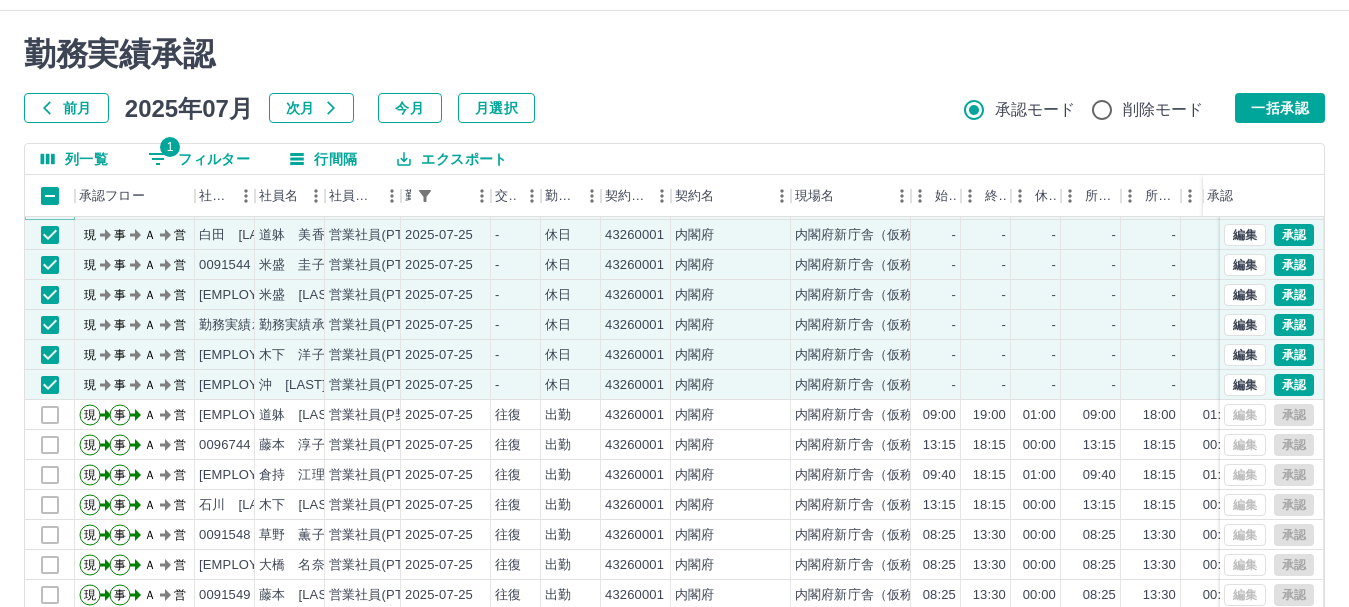 scroll, scrollTop: 44, scrollLeft: 0, axis: vertical 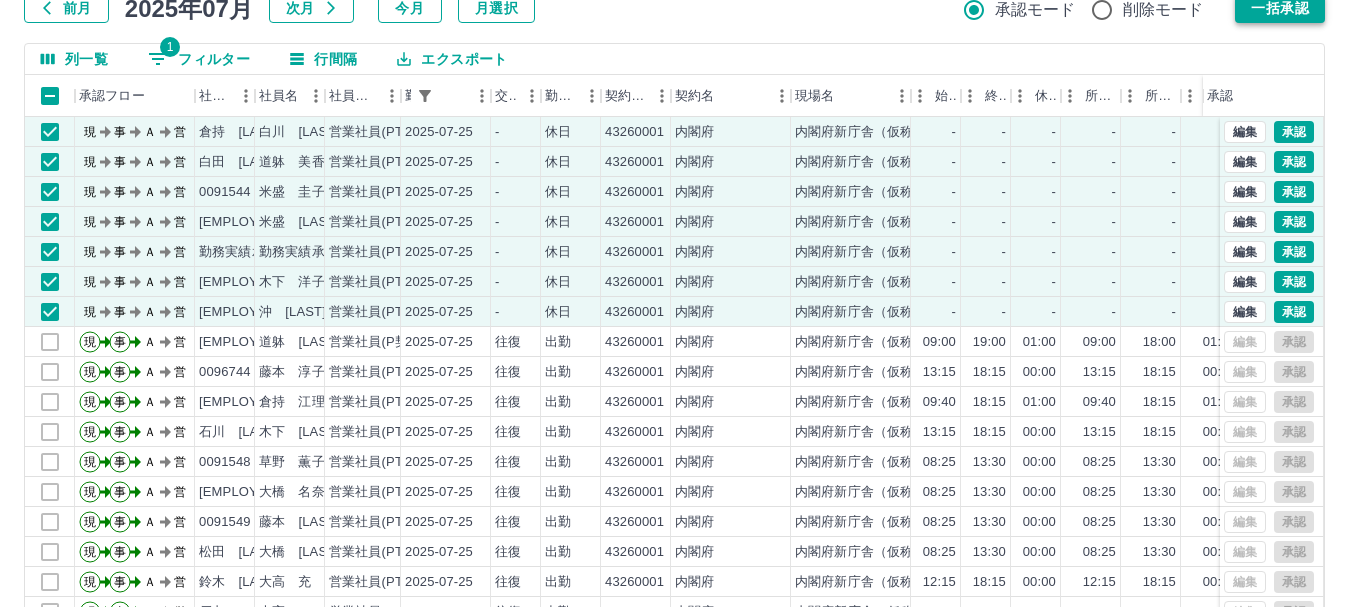 click on "一括承認" at bounding box center [1280, 8] 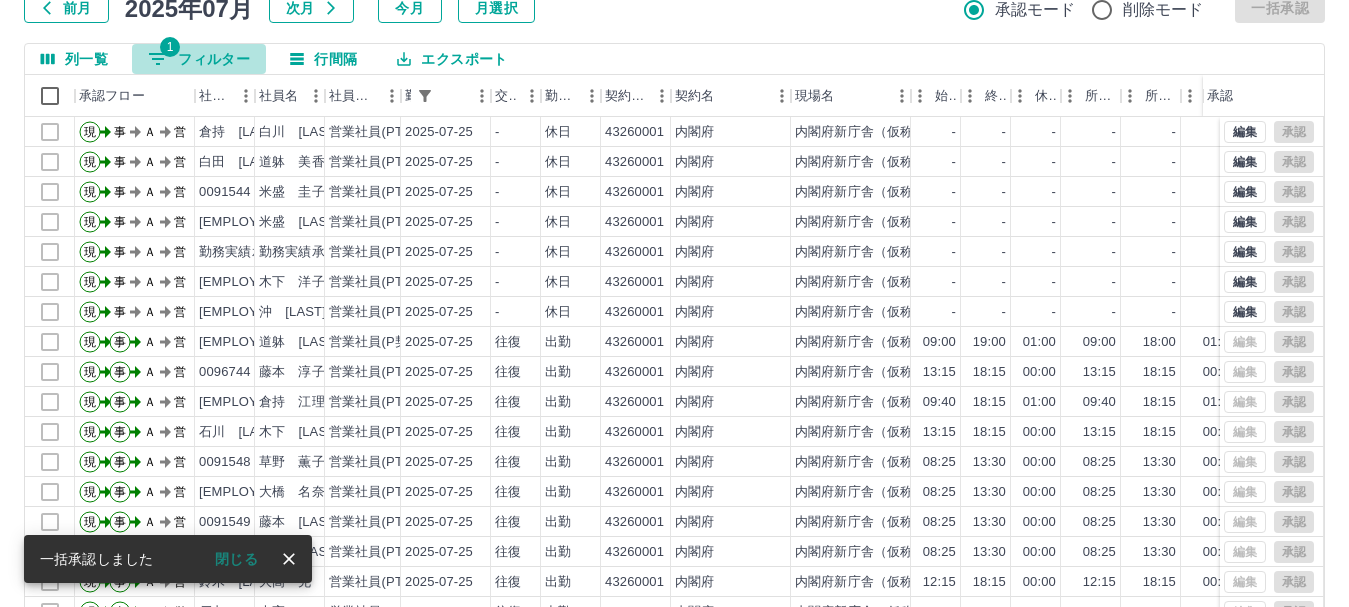 click on "1 フィルター" at bounding box center [199, 59] 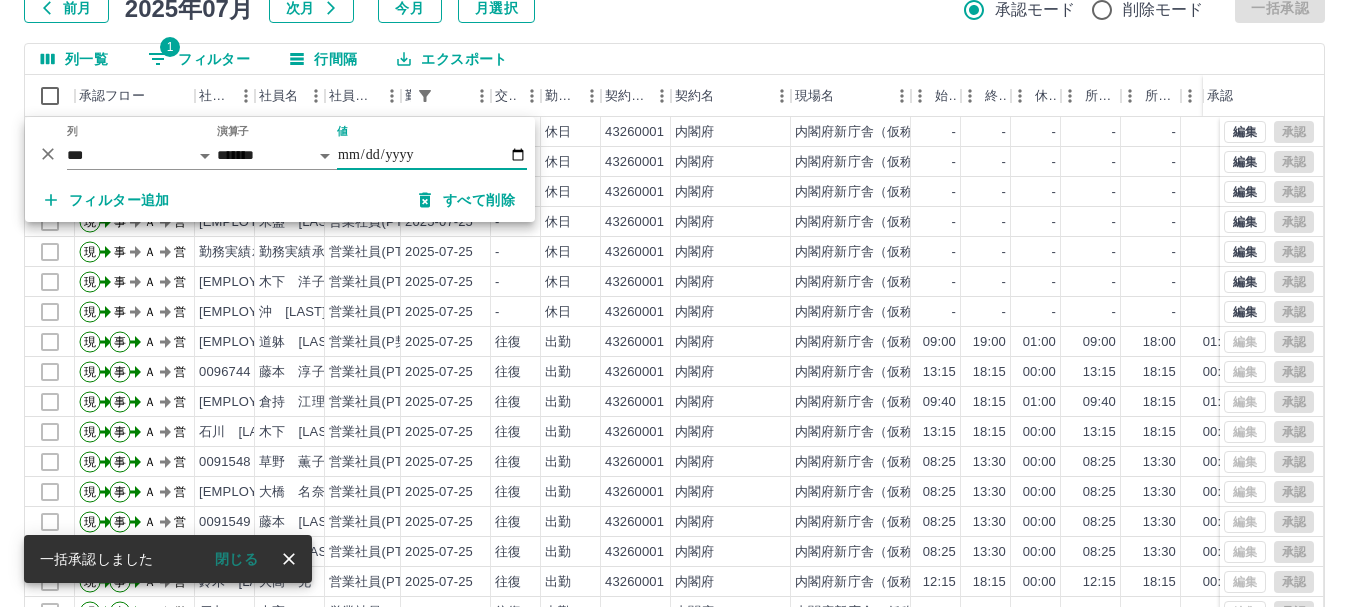 click on "**********" at bounding box center (432, 155) 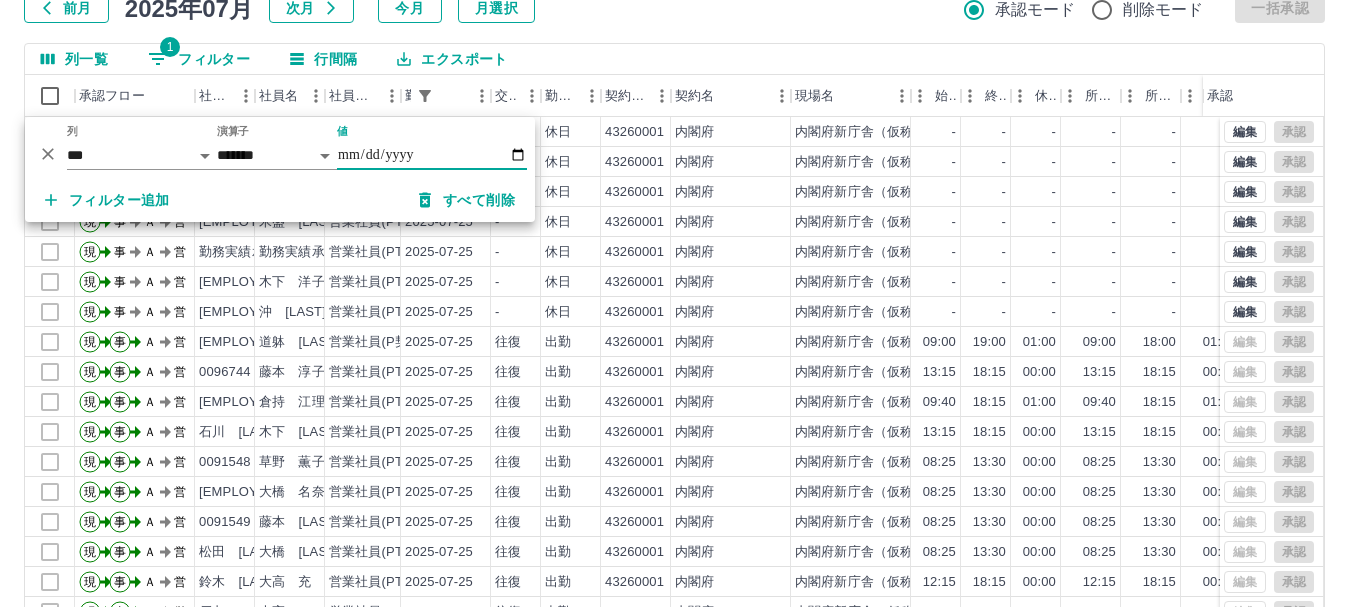 type on "**********" 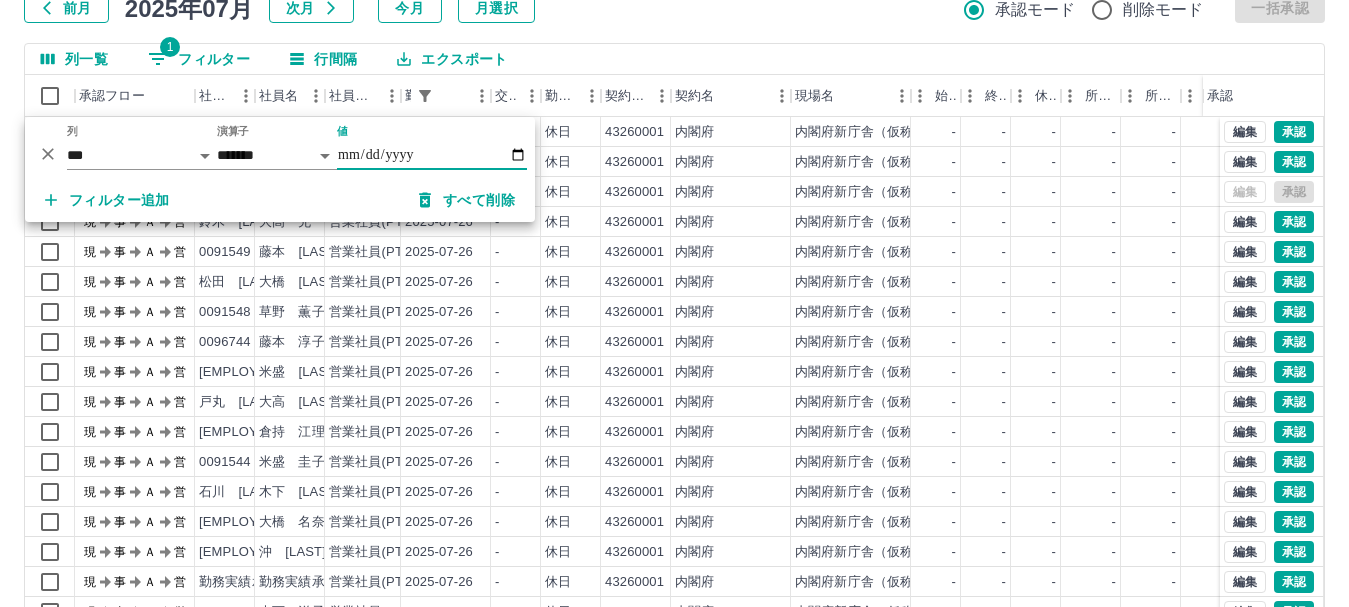 click on "吉野　[LAST]" at bounding box center [674, 309] 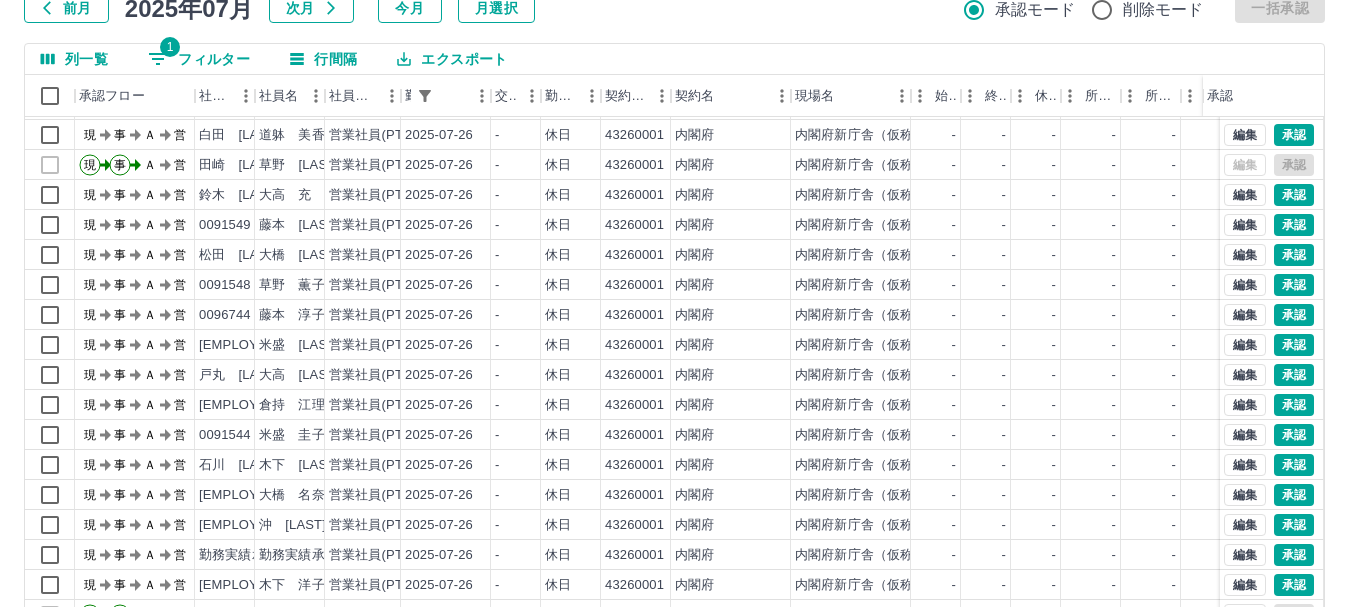 scroll, scrollTop: 44, scrollLeft: 0, axis: vertical 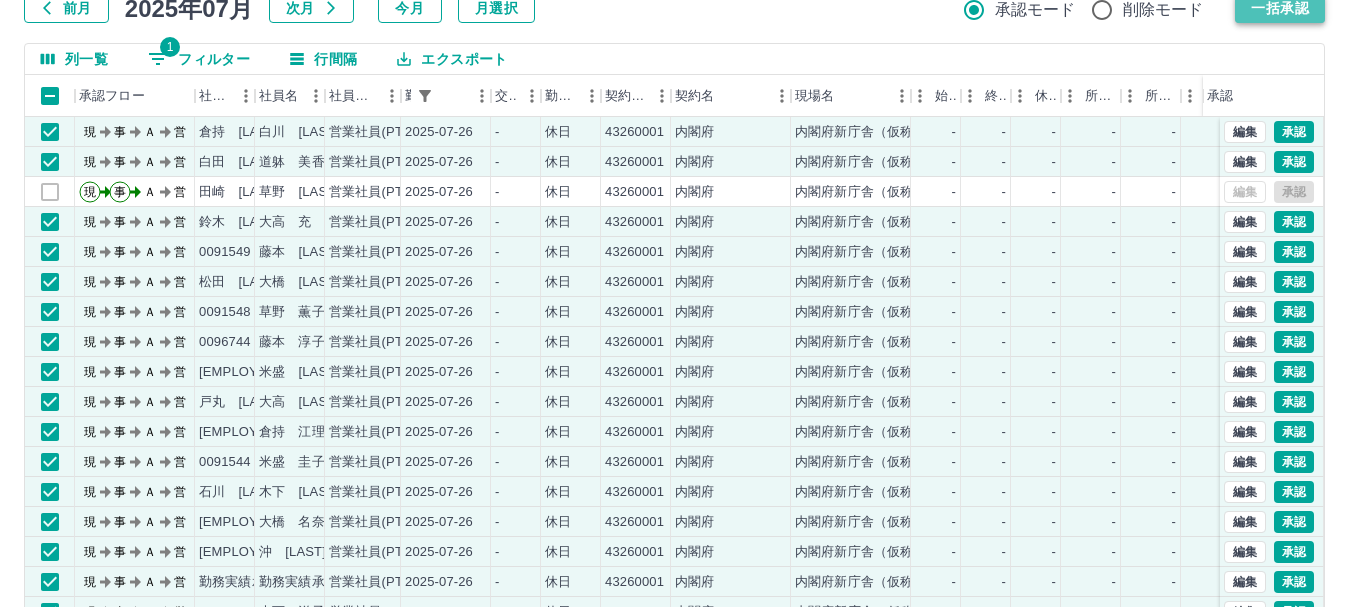 click on "一括承認" at bounding box center (1280, 8) 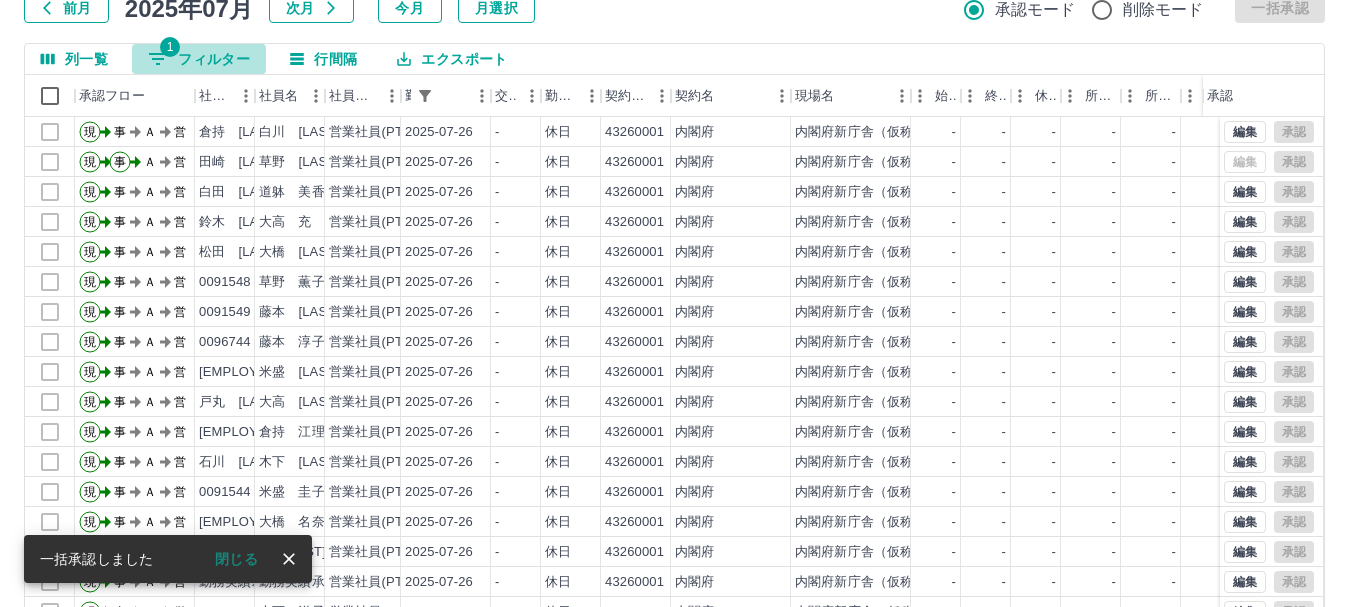 click on "1 フィルター" at bounding box center (199, 59) 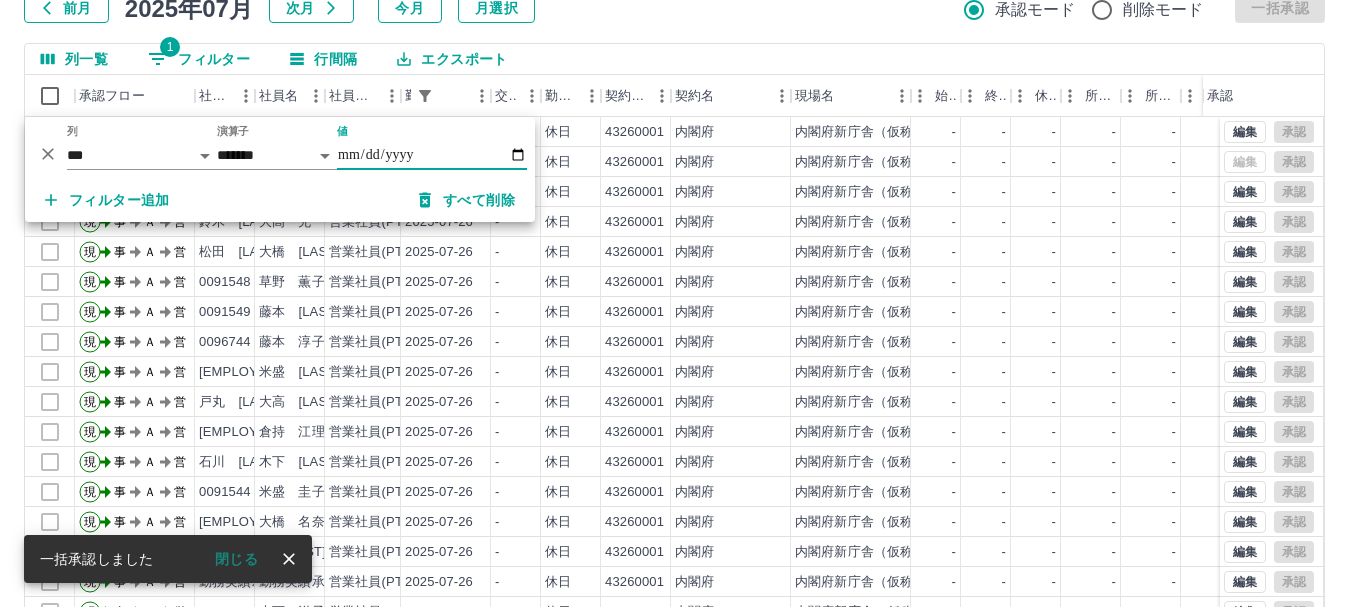 click on "**********" at bounding box center [432, 155] 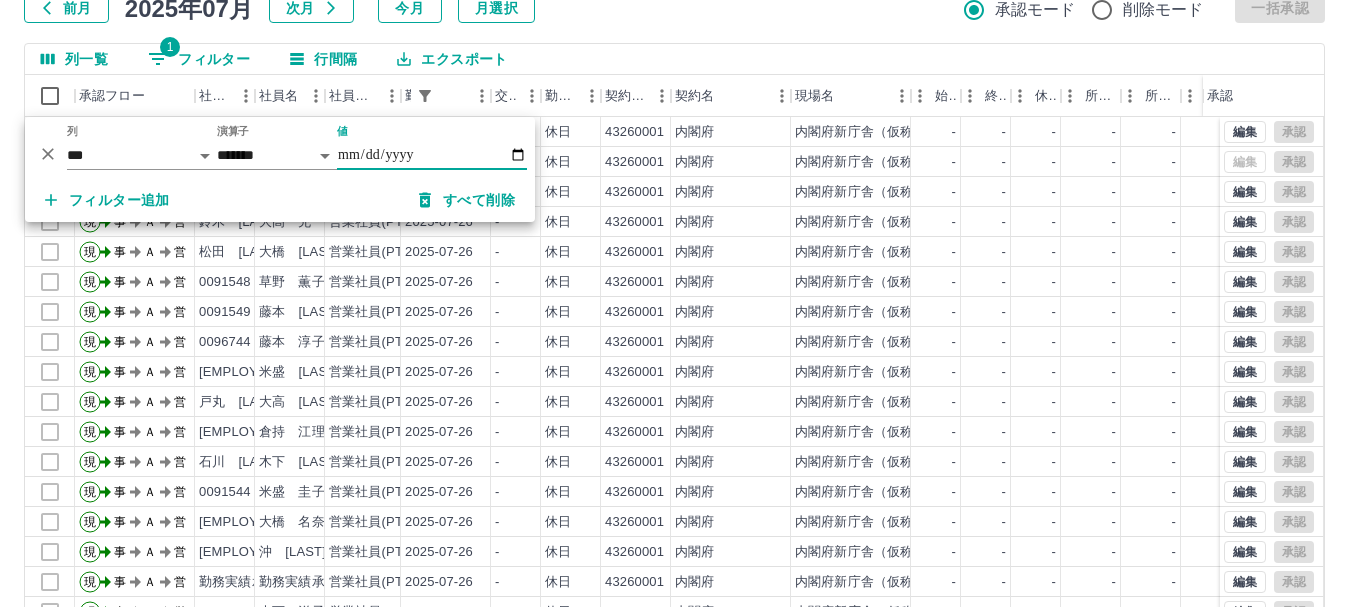 type on "**********" 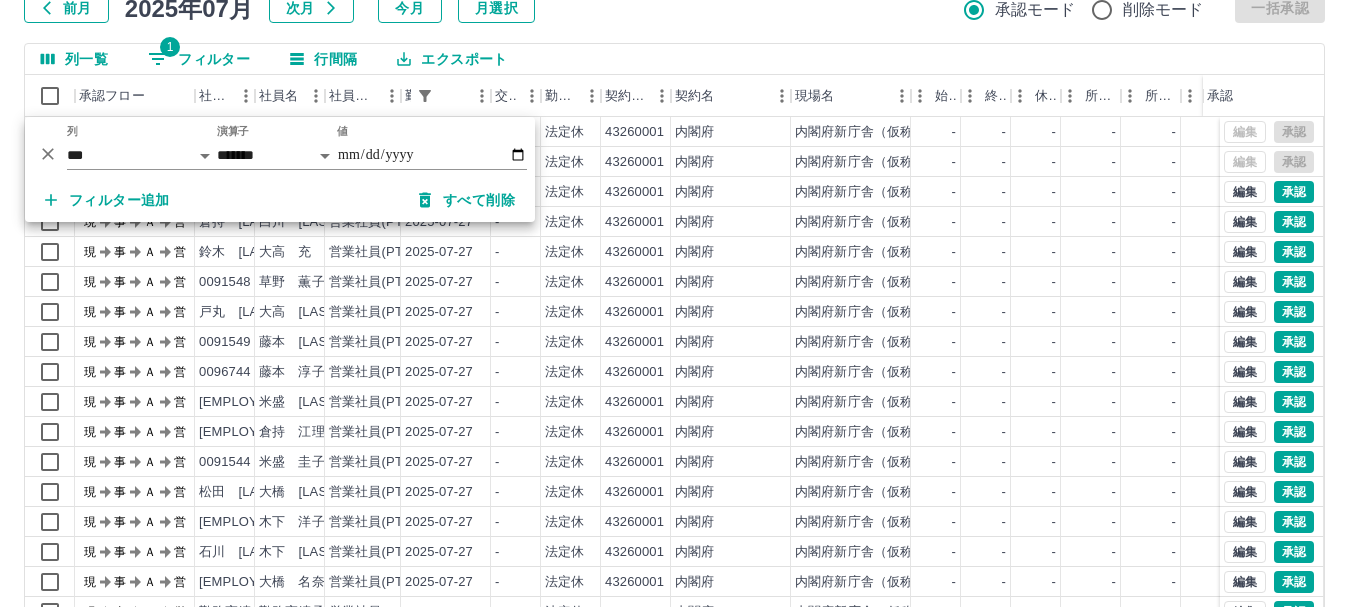 click on "前月 2025年07月 次月 今月 月選択 承認モード 削除モード 一括承認" at bounding box center (674, 8) 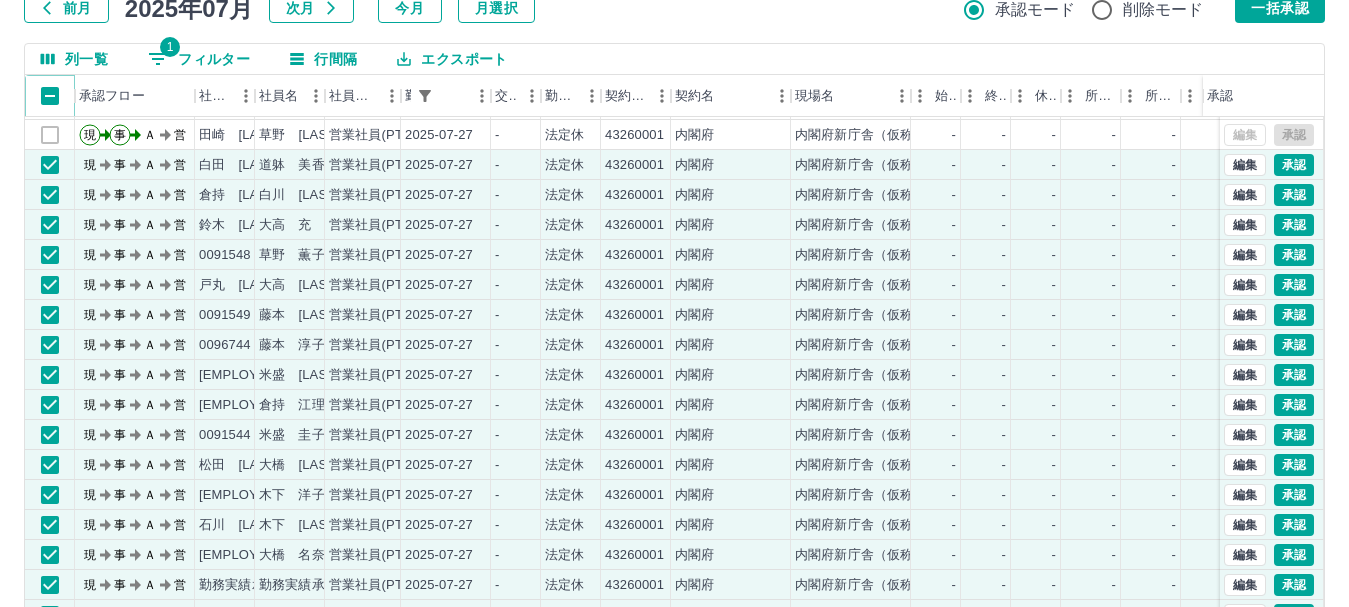 scroll, scrollTop: 44, scrollLeft: 0, axis: vertical 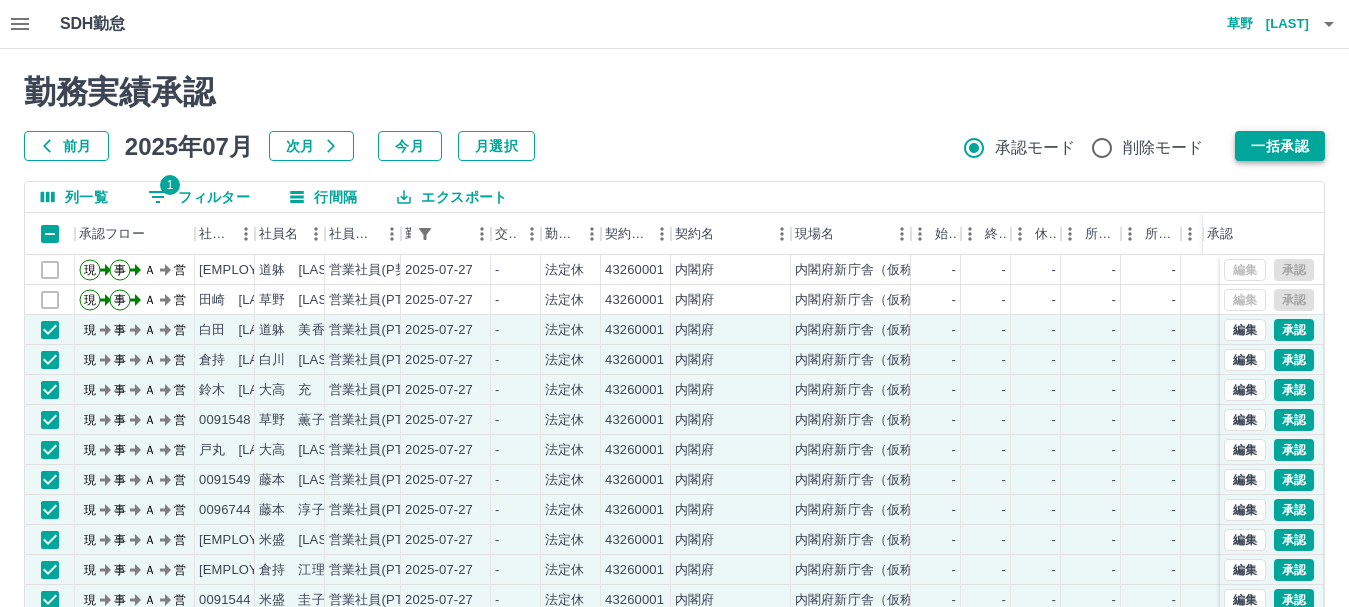 click on "一括承認" at bounding box center [1280, 146] 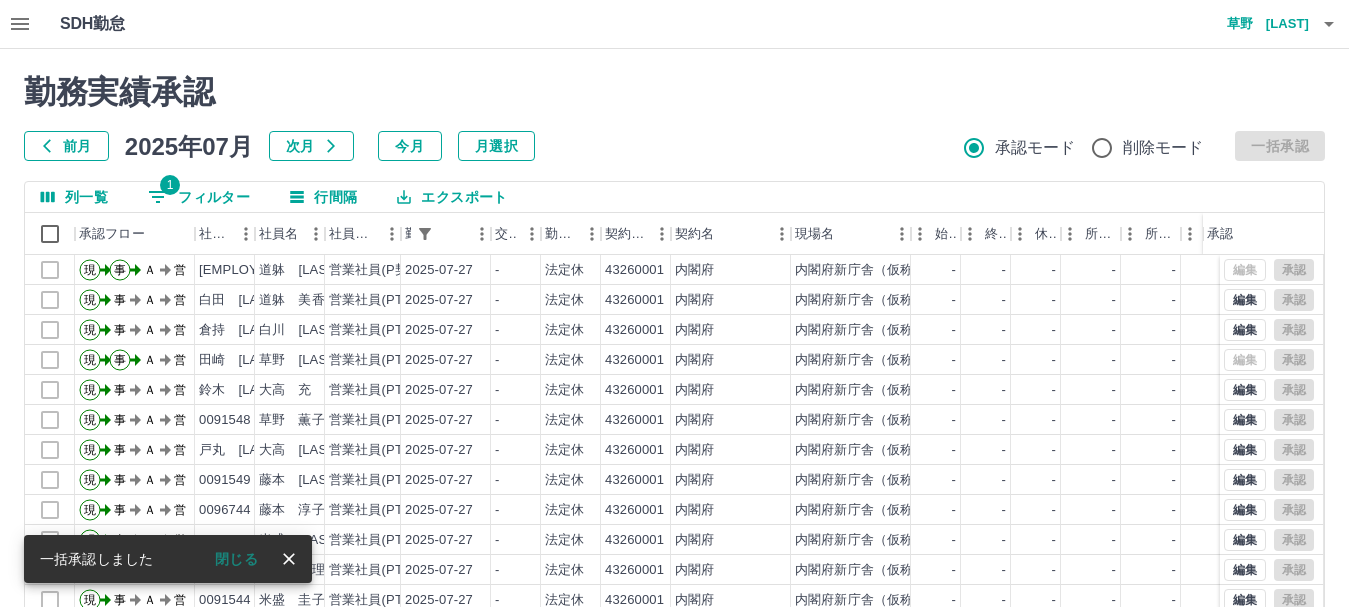click on "1 フィルター" at bounding box center (199, 197) 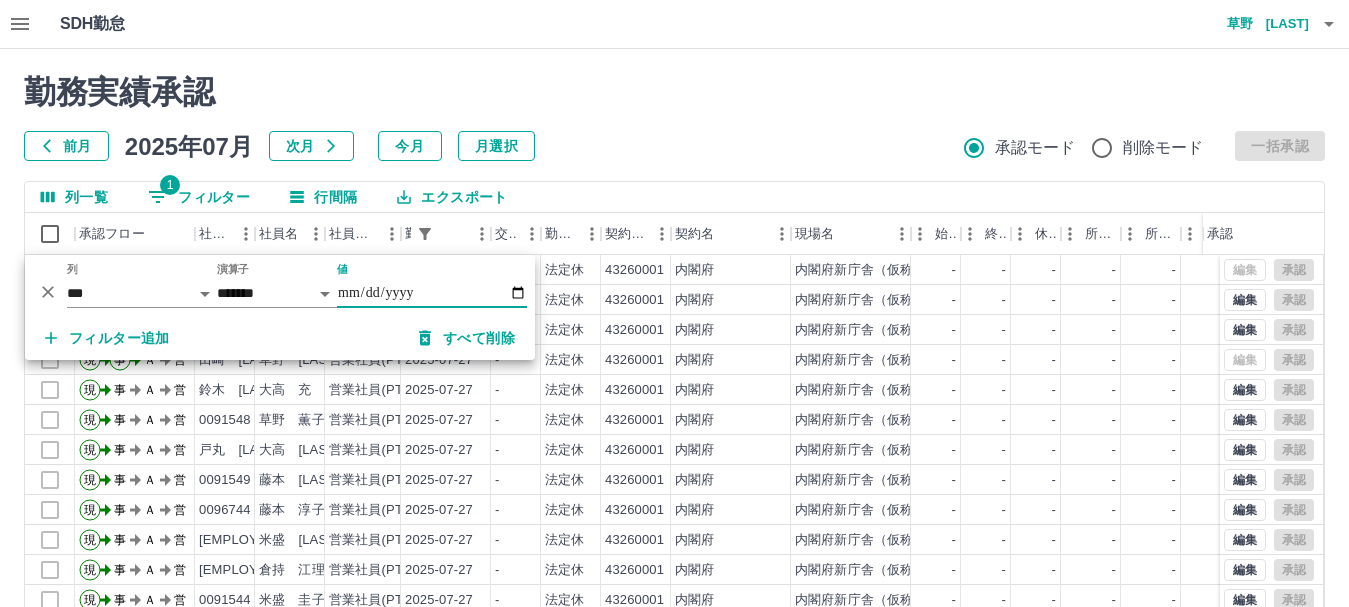 click on "**********" at bounding box center (432, 293) 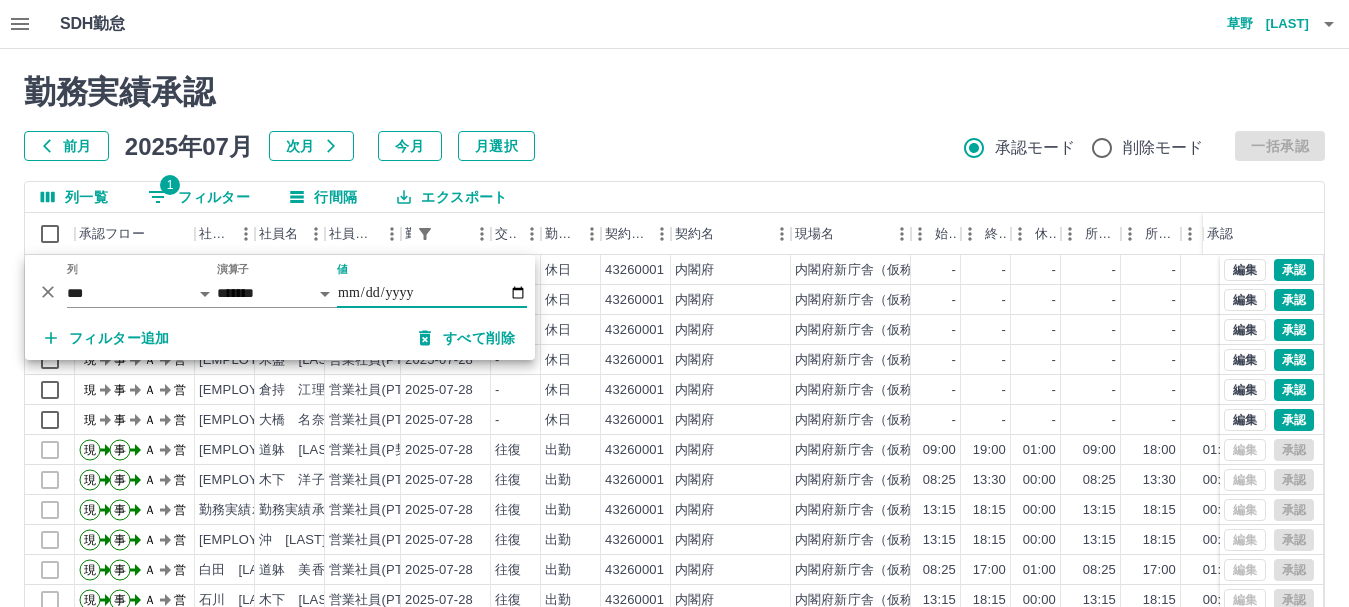 drag, startPoint x: 781, startPoint y: 102, endPoint x: 816, endPoint y: 96, distance: 35.510563 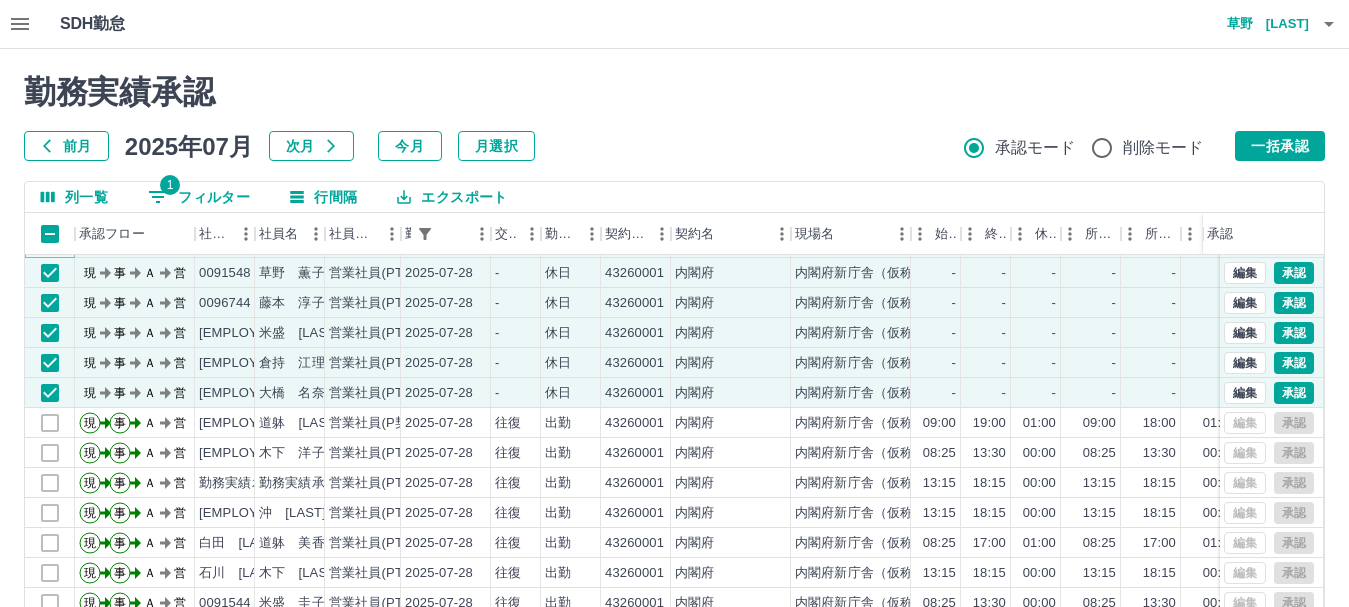 scroll, scrollTop: 44, scrollLeft: 0, axis: vertical 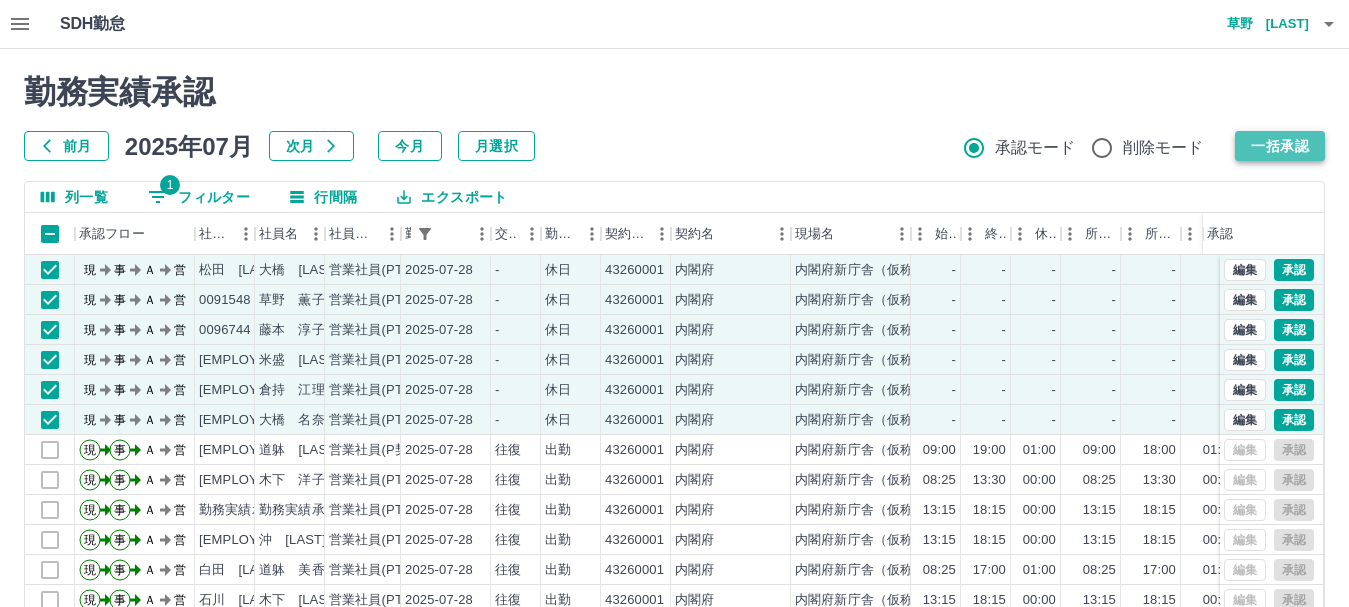 click on "一括承認" at bounding box center [1280, 146] 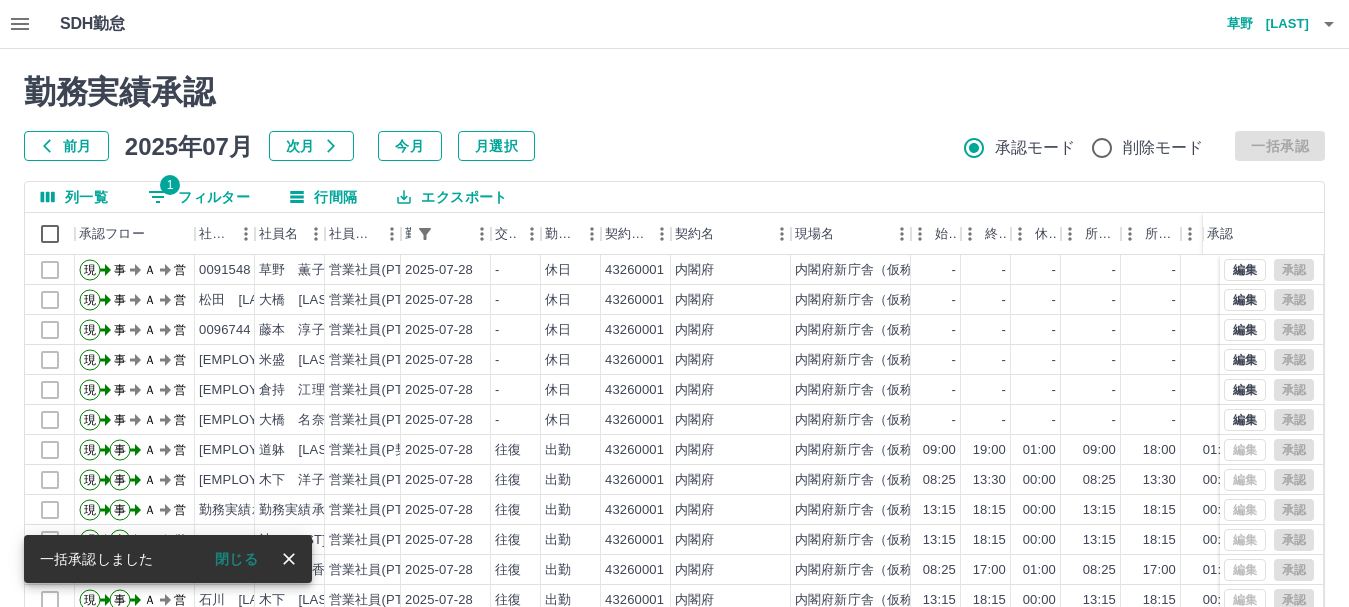click on "1 フィルター" at bounding box center [199, 197] 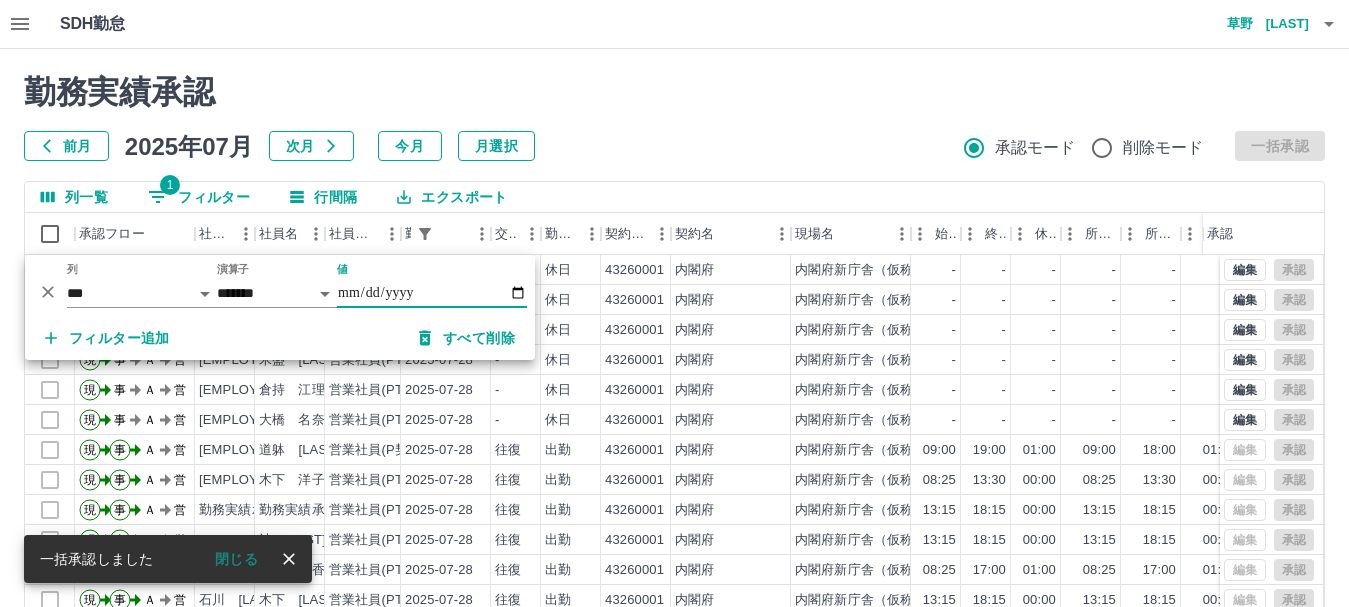 click on "**********" at bounding box center (432, 293) 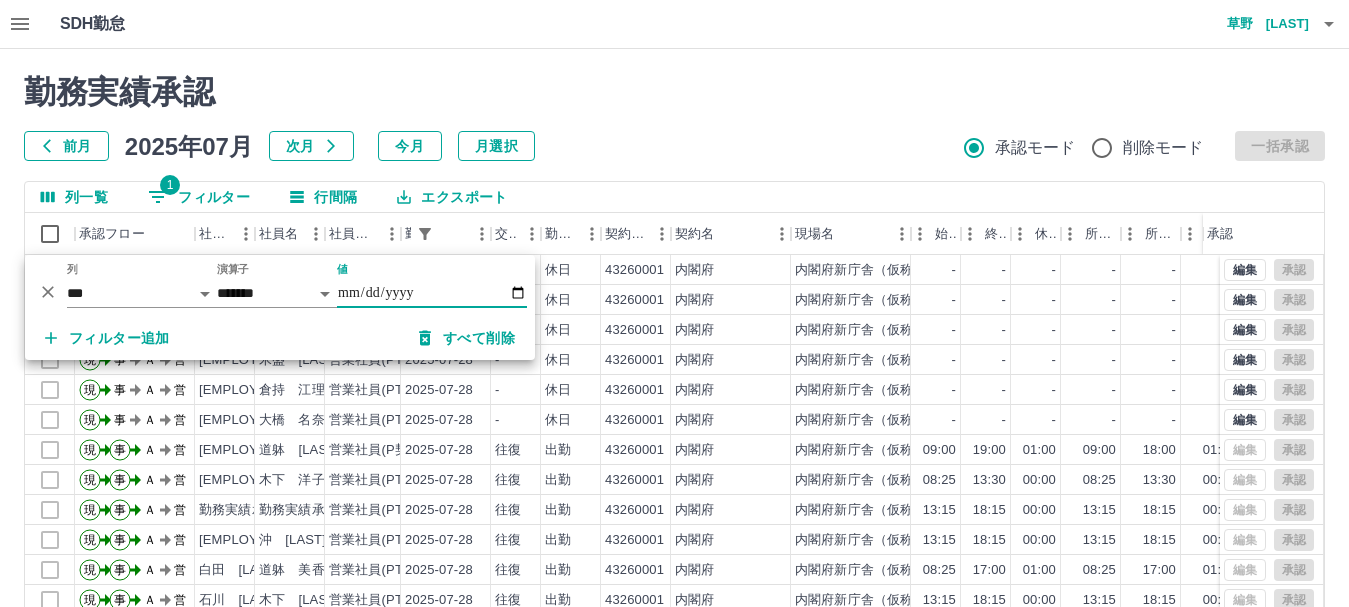 type on "**********" 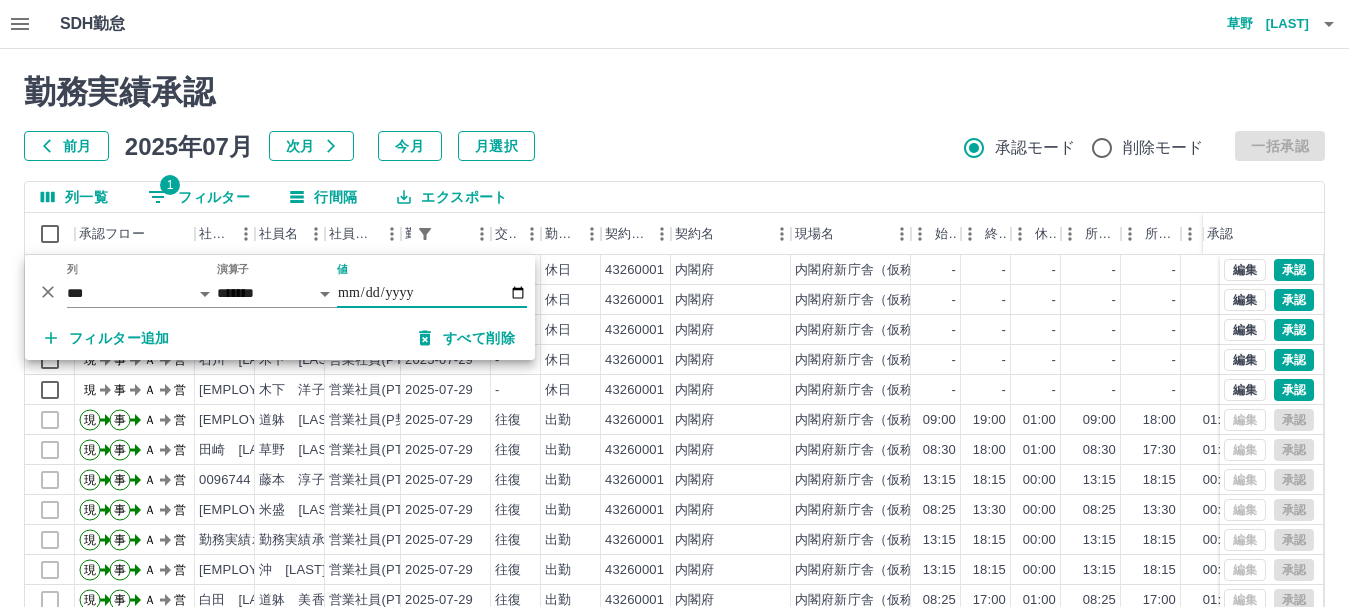 click on "勤務実績承認" at bounding box center [674, 92] 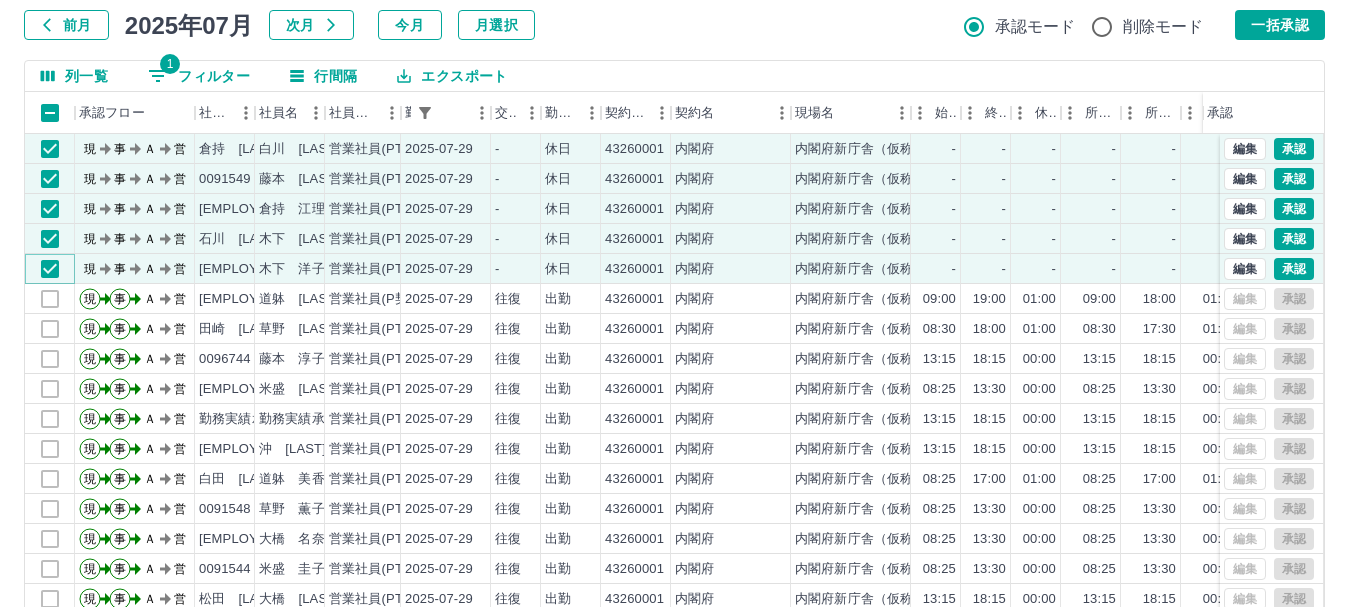 scroll, scrollTop: 38, scrollLeft: 0, axis: vertical 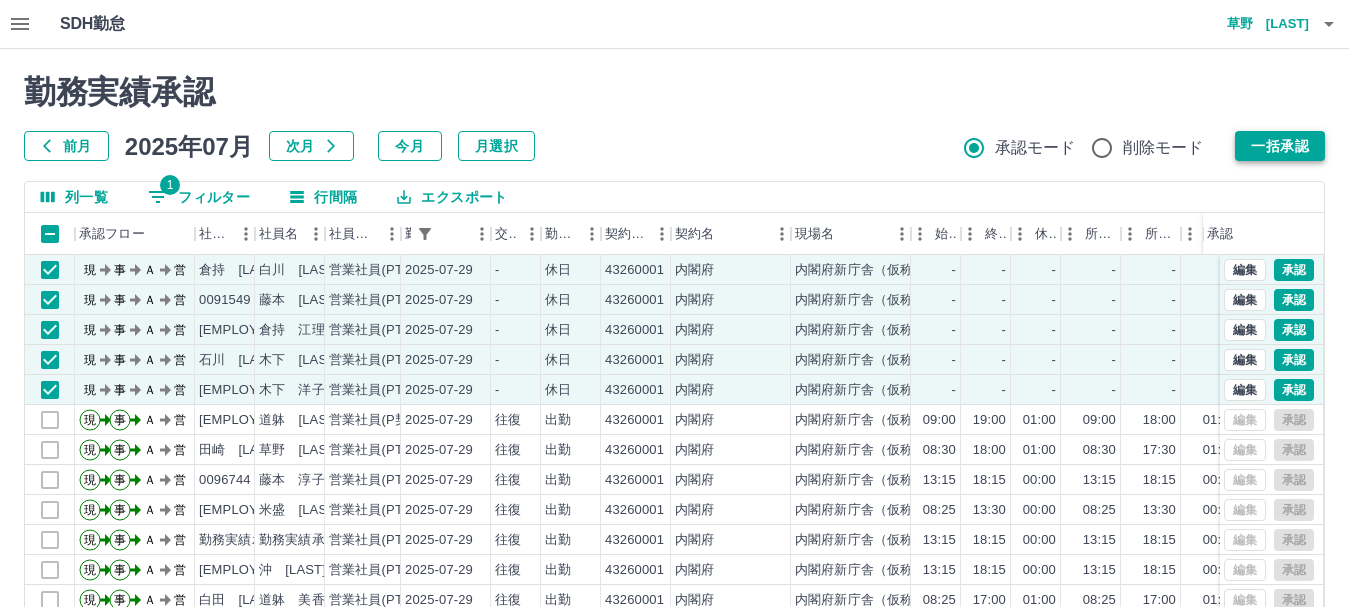 click on "一括承認" at bounding box center (1280, 146) 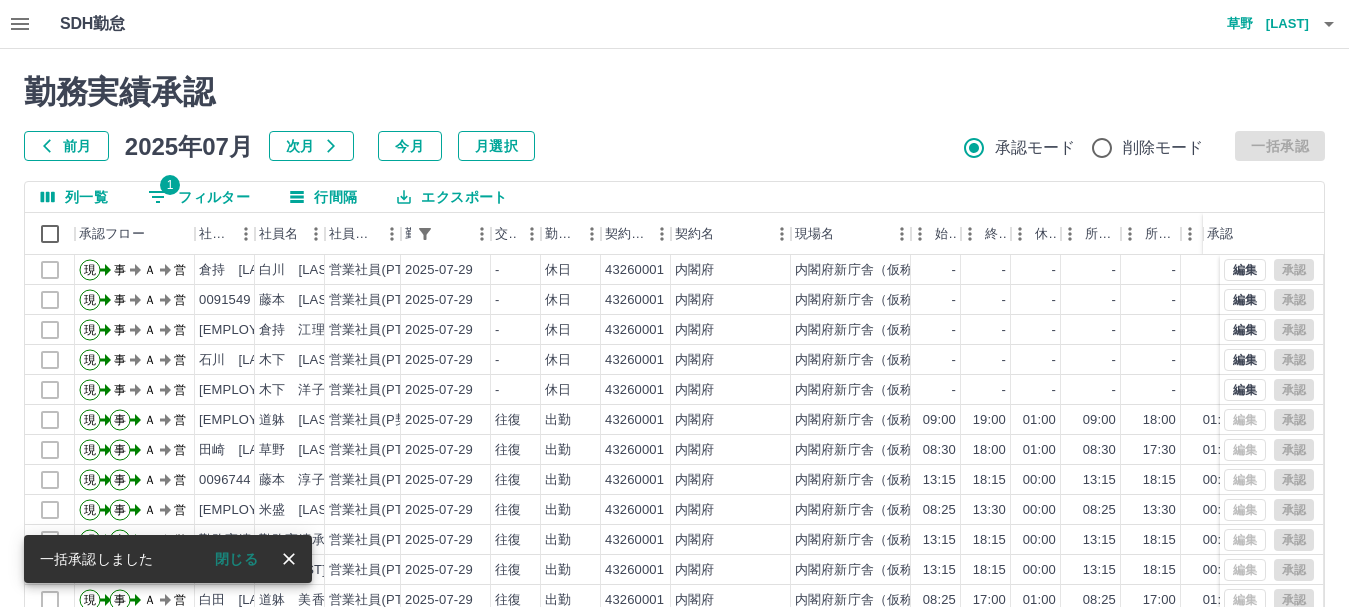 click on "1 フィルター" at bounding box center [199, 197] 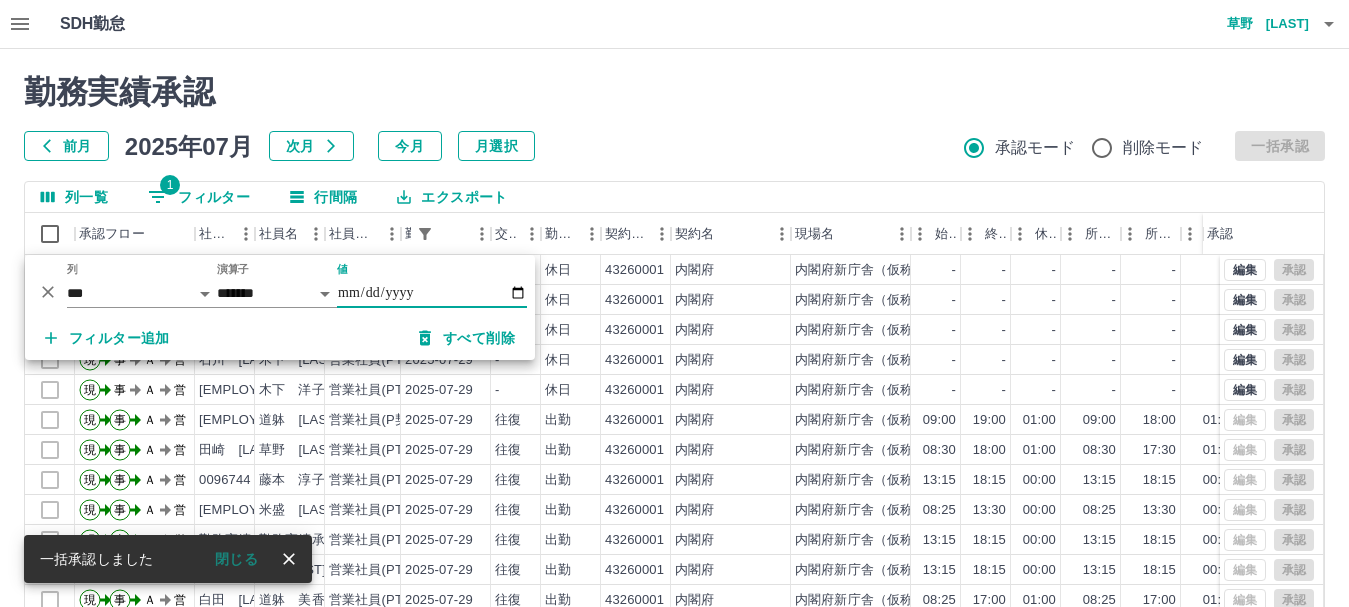 click on "**********" at bounding box center [432, 293] 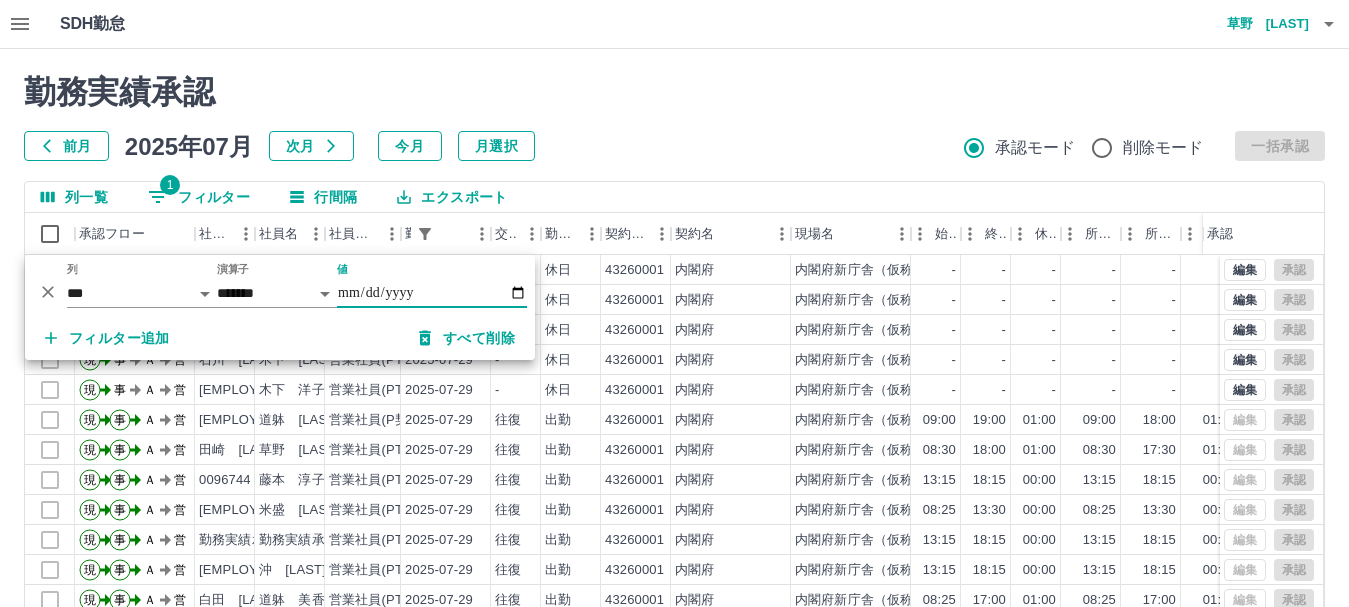 type on "**********" 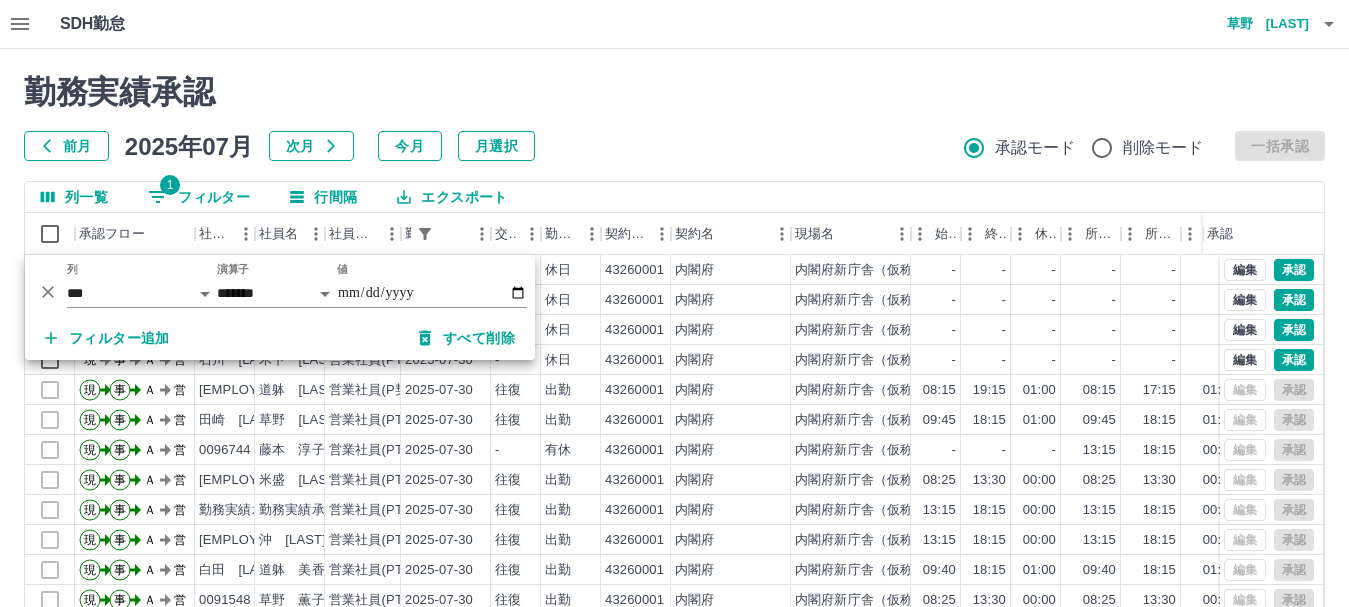click on "勤務実績承認" at bounding box center (674, 92) 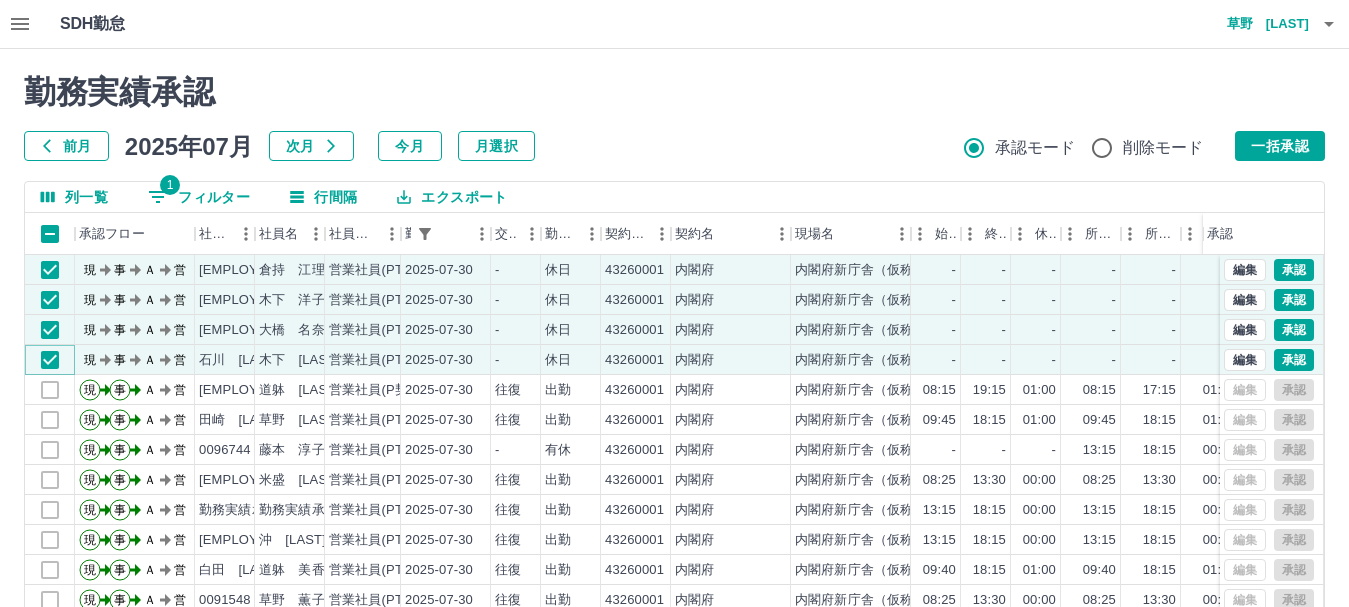scroll, scrollTop: 44, scrollLeft: 0, axis: vertical 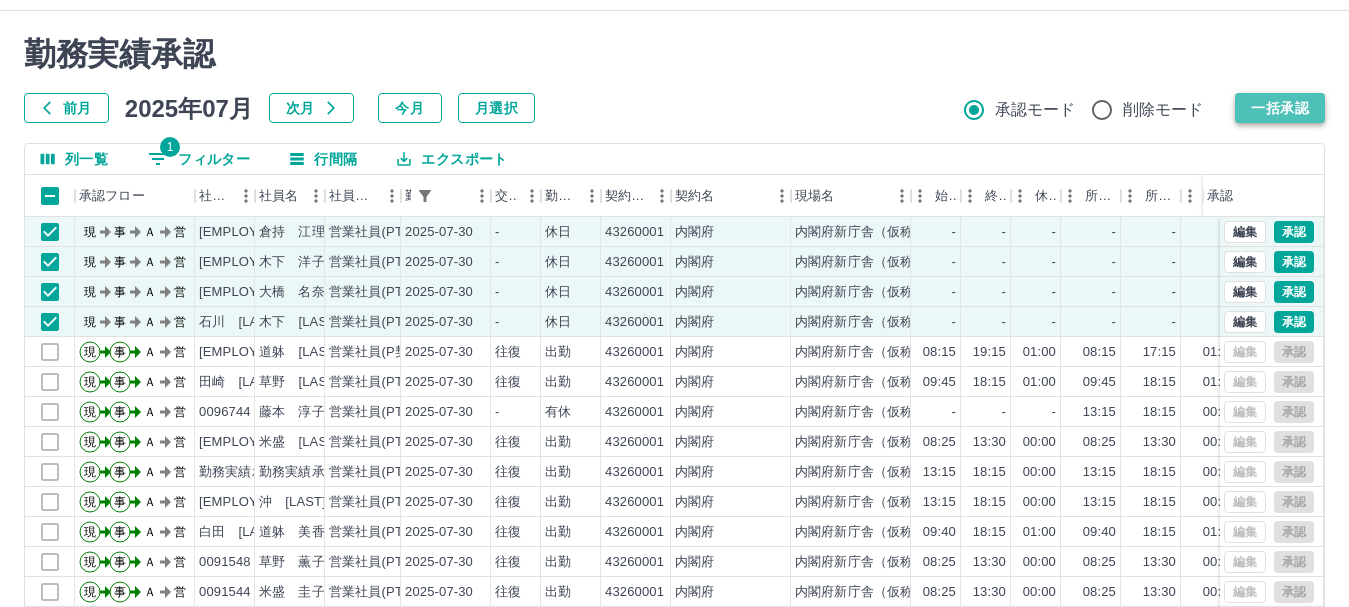 click on "一括承認" at bounding box center [1280, 108] 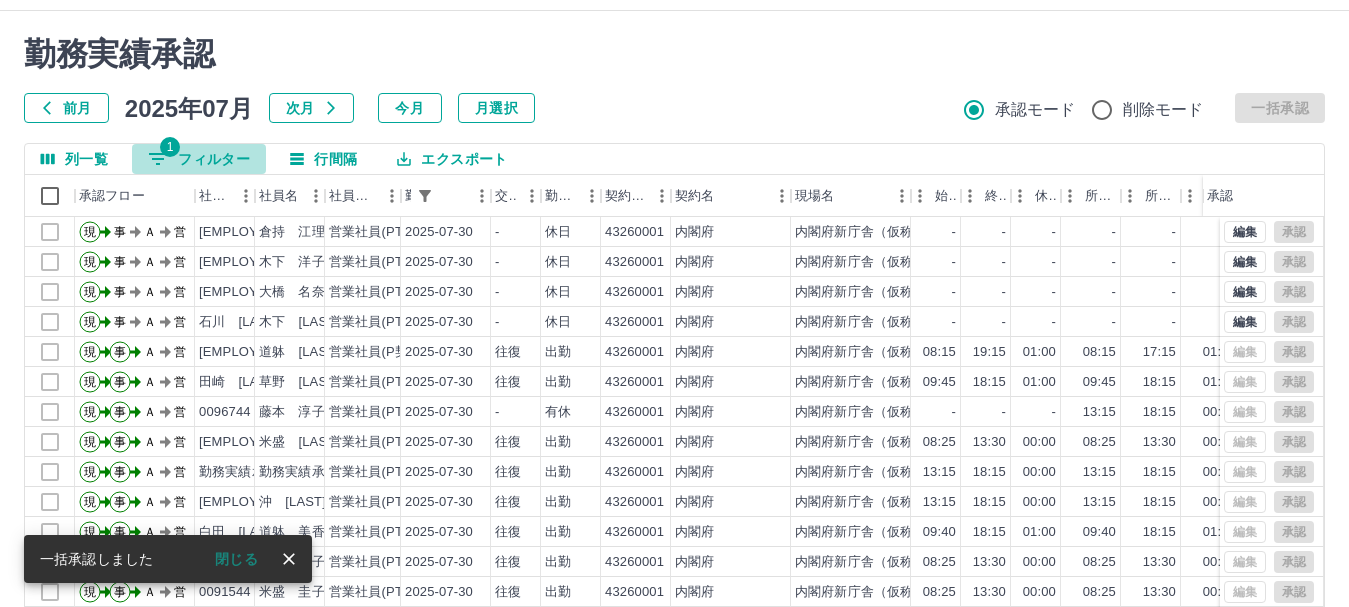 click on "1 フィルター" at bounding box center (199, 159) 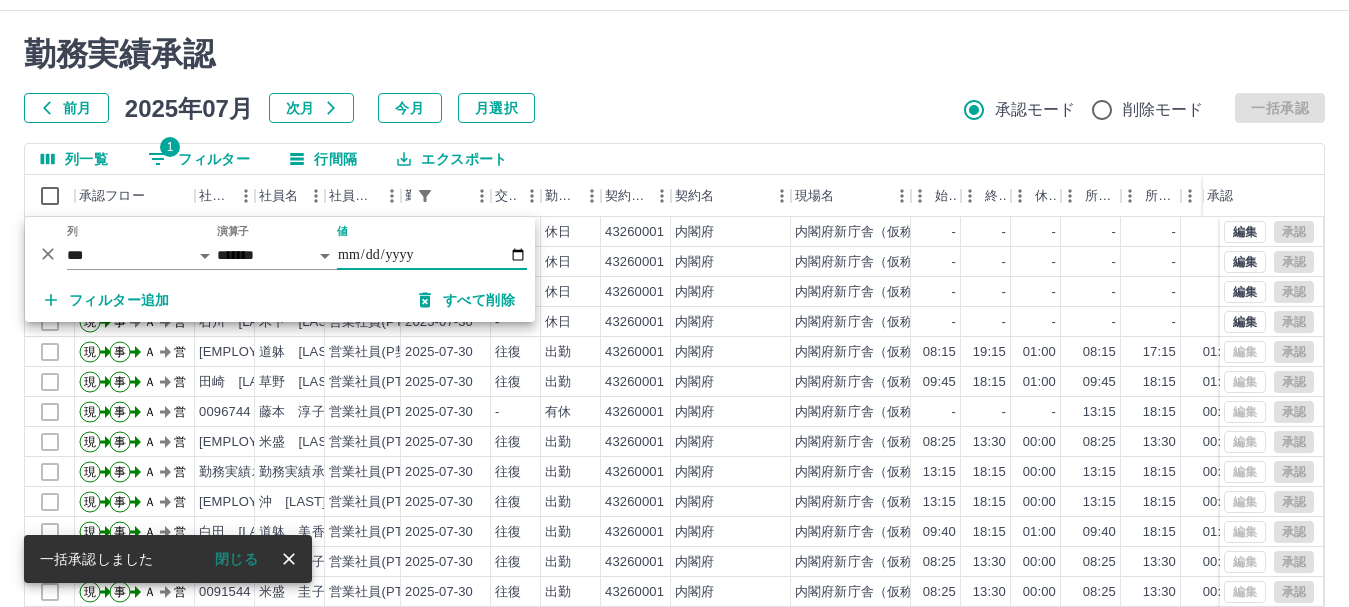 click on "**********" at bounding box center (432, 255) 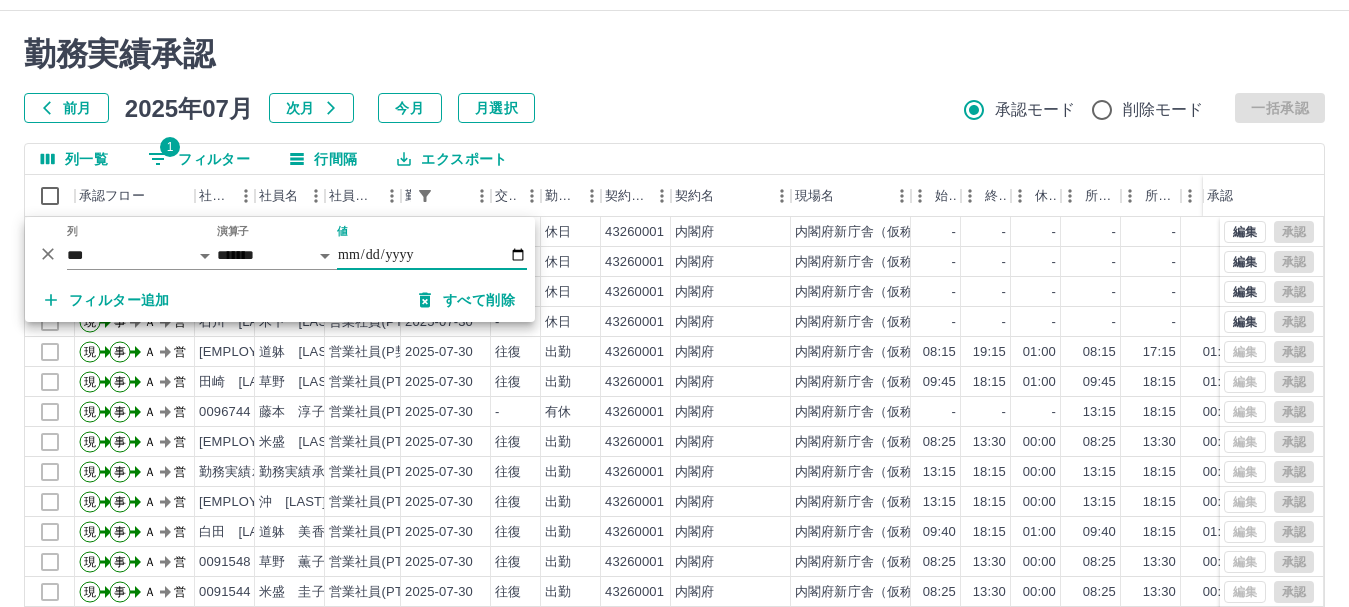 type on "**********" 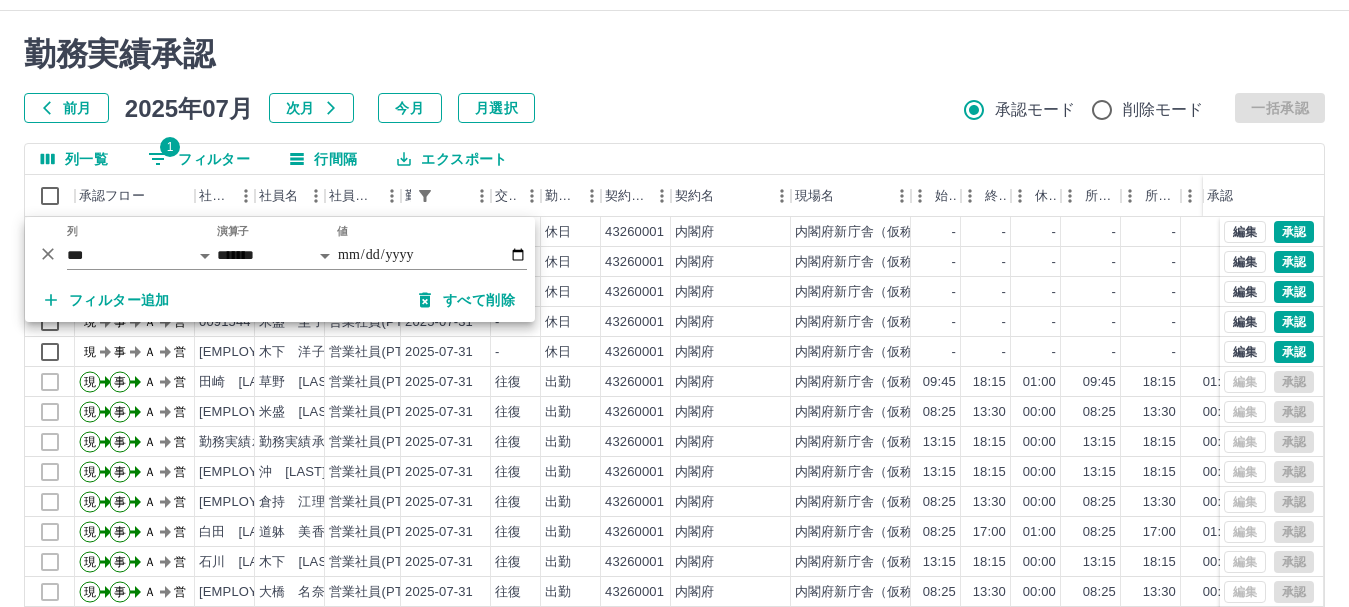 click on "勤務実績承認" at bounding box center (674, 54) 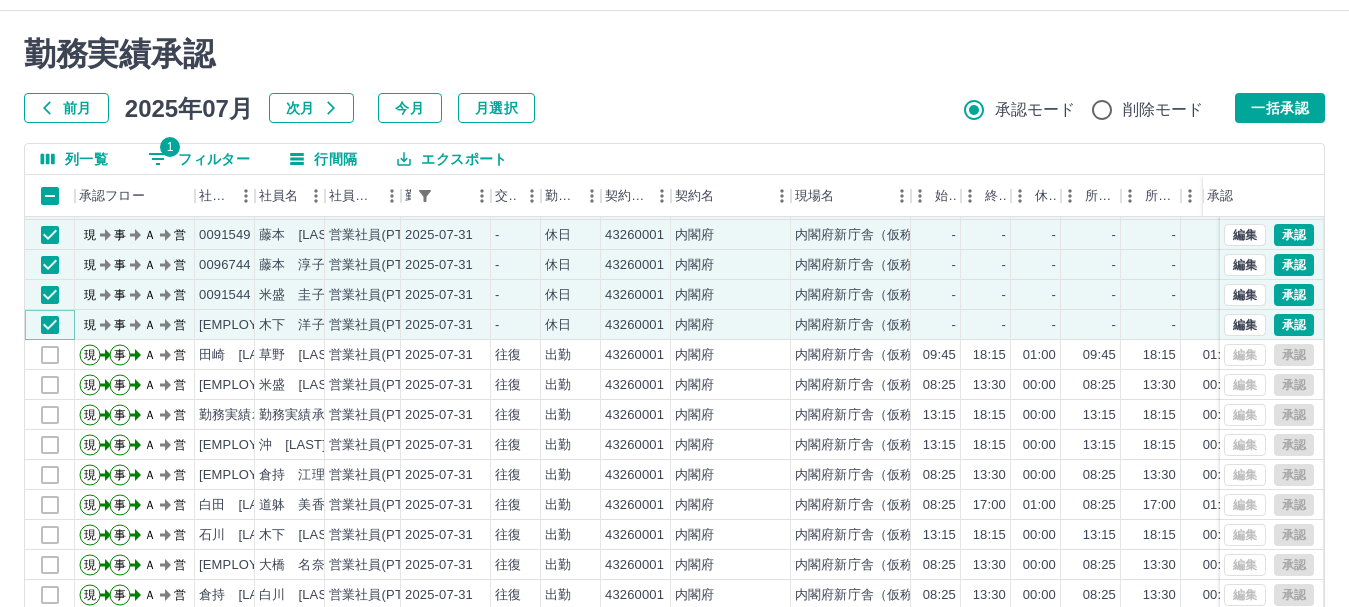 scroll, scrollTop: 44, scrollLeft: 0, axis: vertical 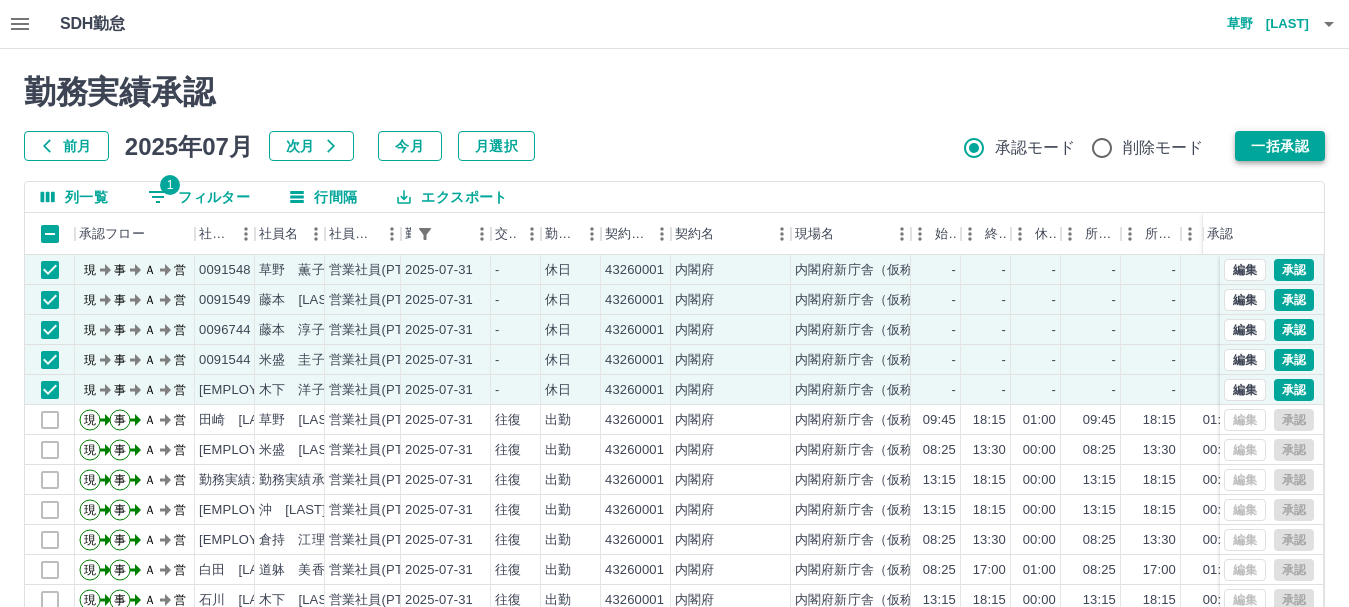 click on "一括承認" at bounding box center (1280, 146) 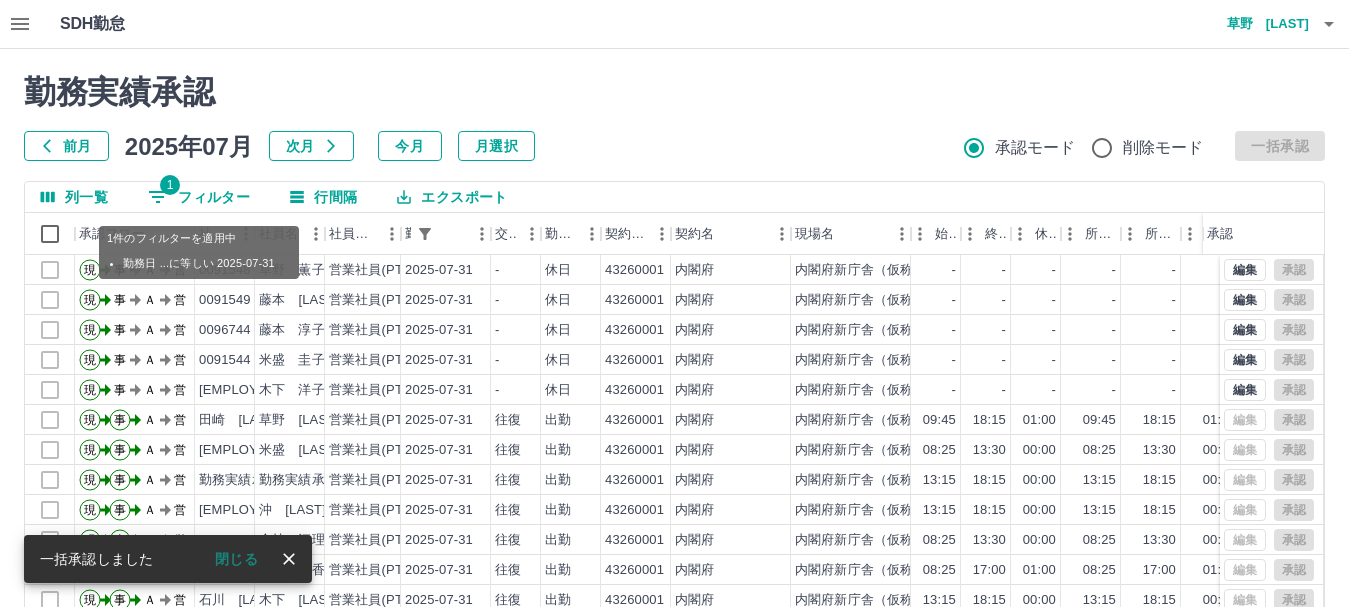 click on "1 フィルター" at bounding box center [199, 197] 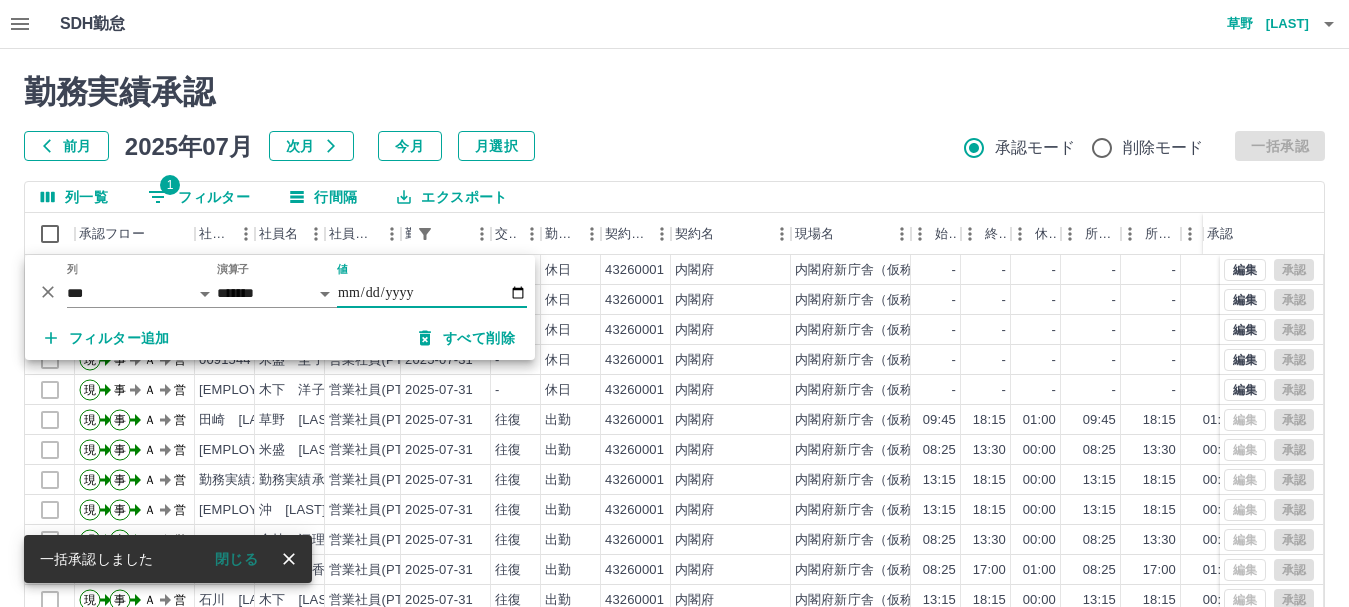 click on "**********" at bounding box center (432, 293) 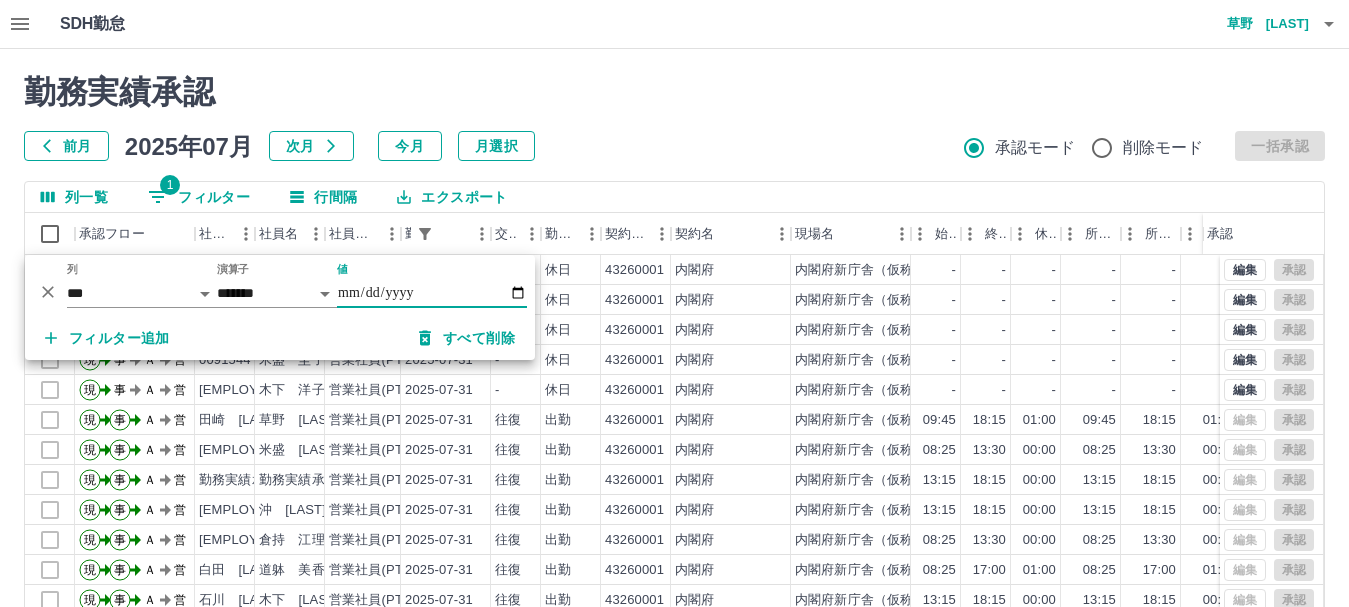 click on "前月 2025年07月 次月 今月 月選択 承認モード 削除モード 一括承認" at bounding box center (674, 146) 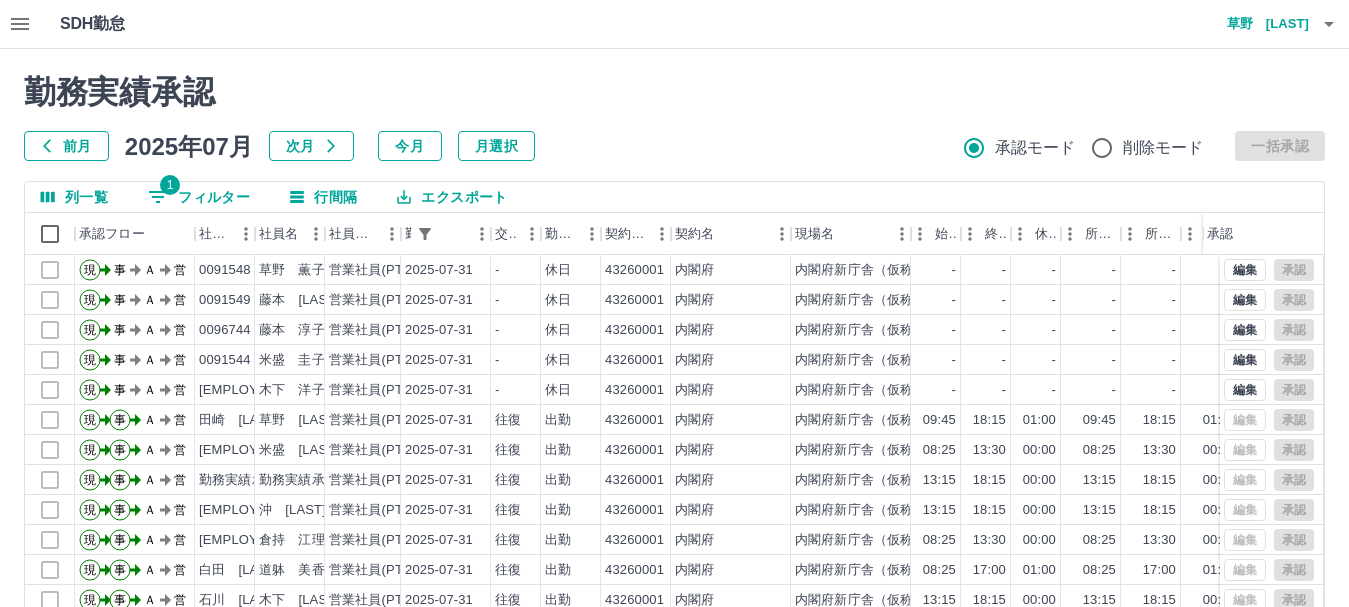 click on "次月" at bounding box center (311, 146) 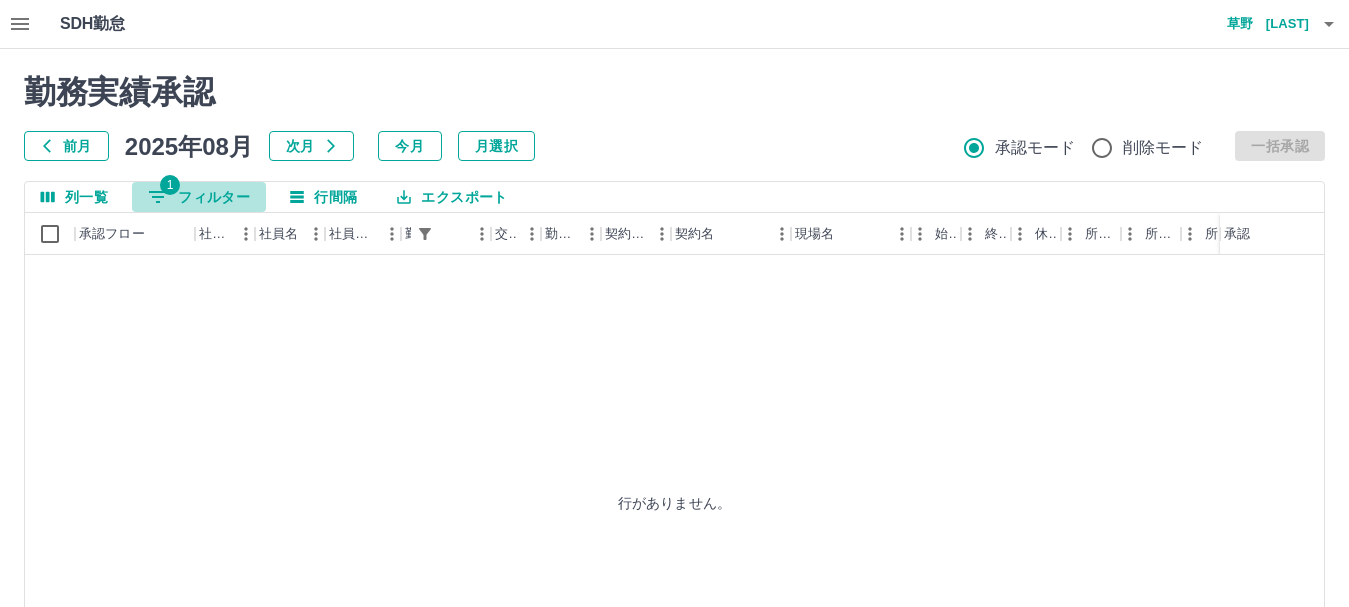 click on "1 フィルター" at bounding box center (199, 197) 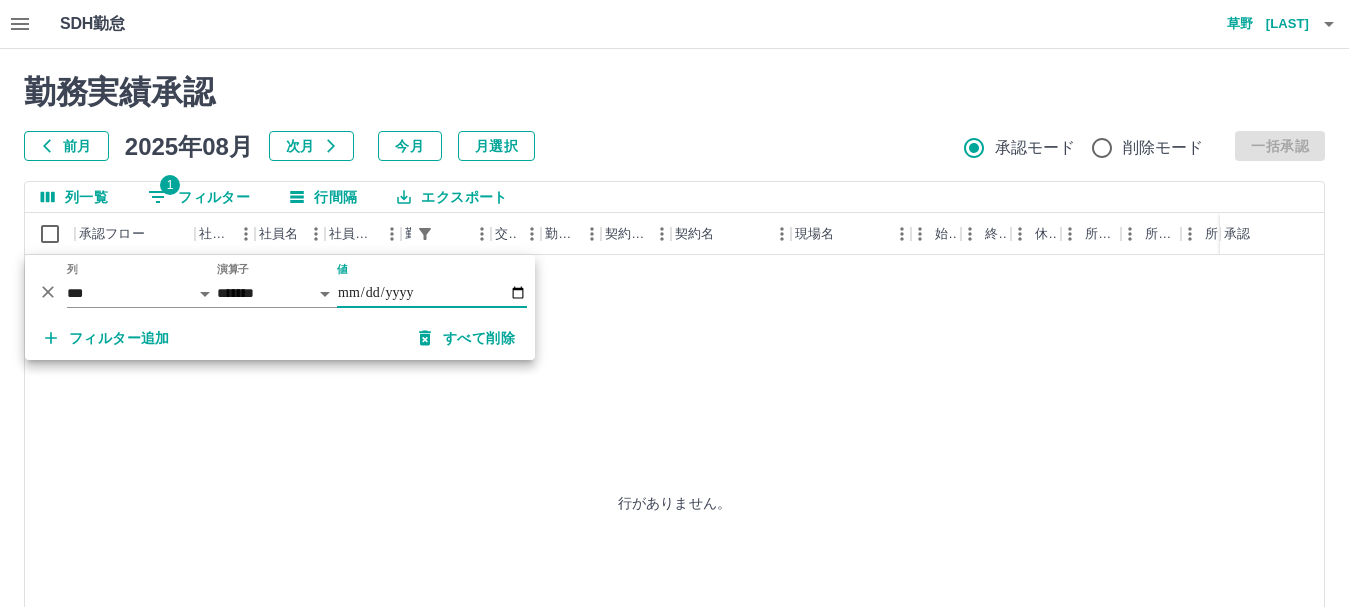 click on "**********" at bounding box center (432, 293) 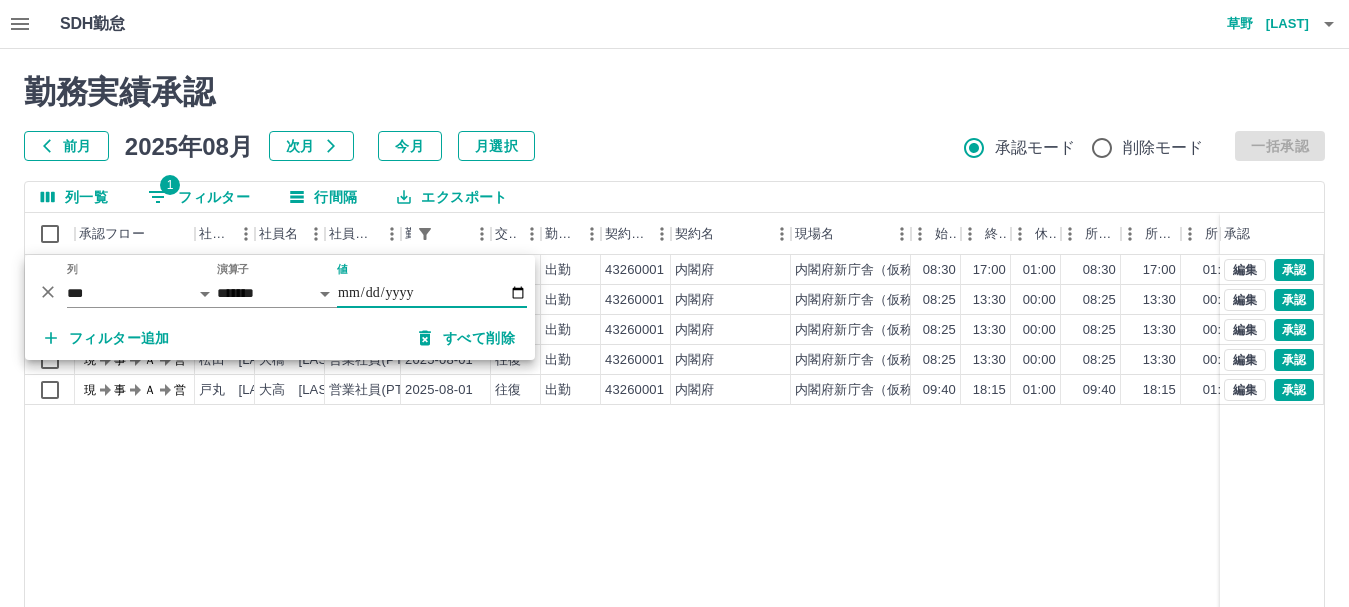 click on "勤務実績承認" at bounding box center [674, 92] 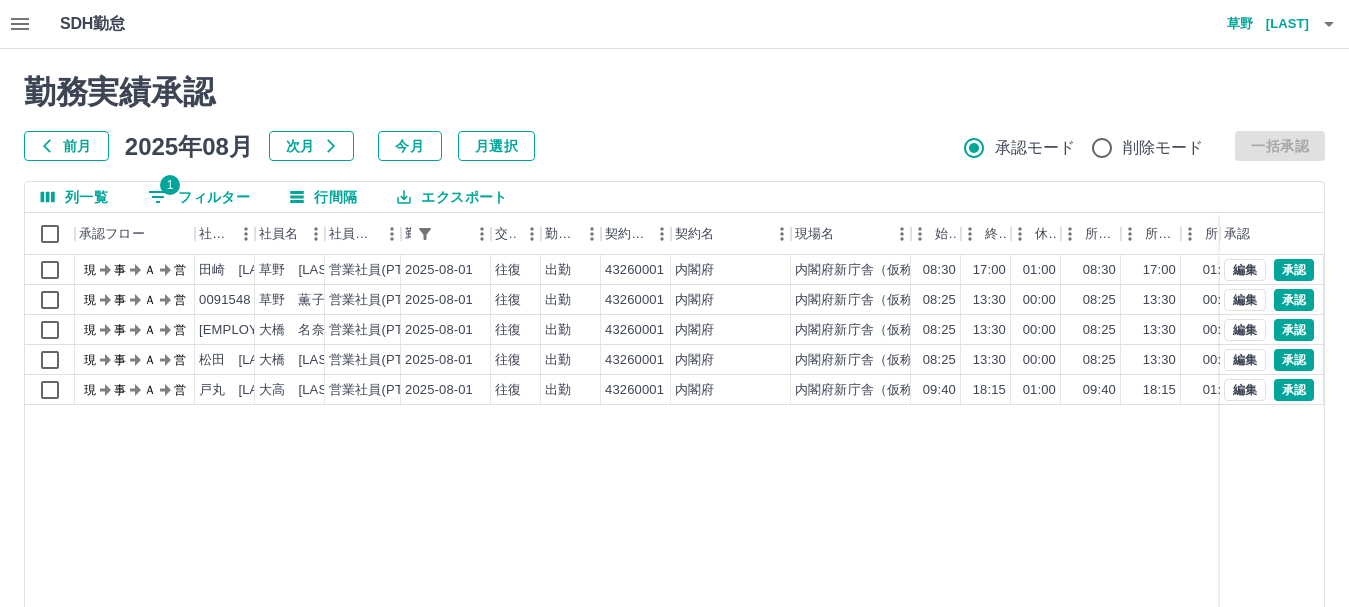 click on "勤務実績承認" at bounding box center [674, 92] 